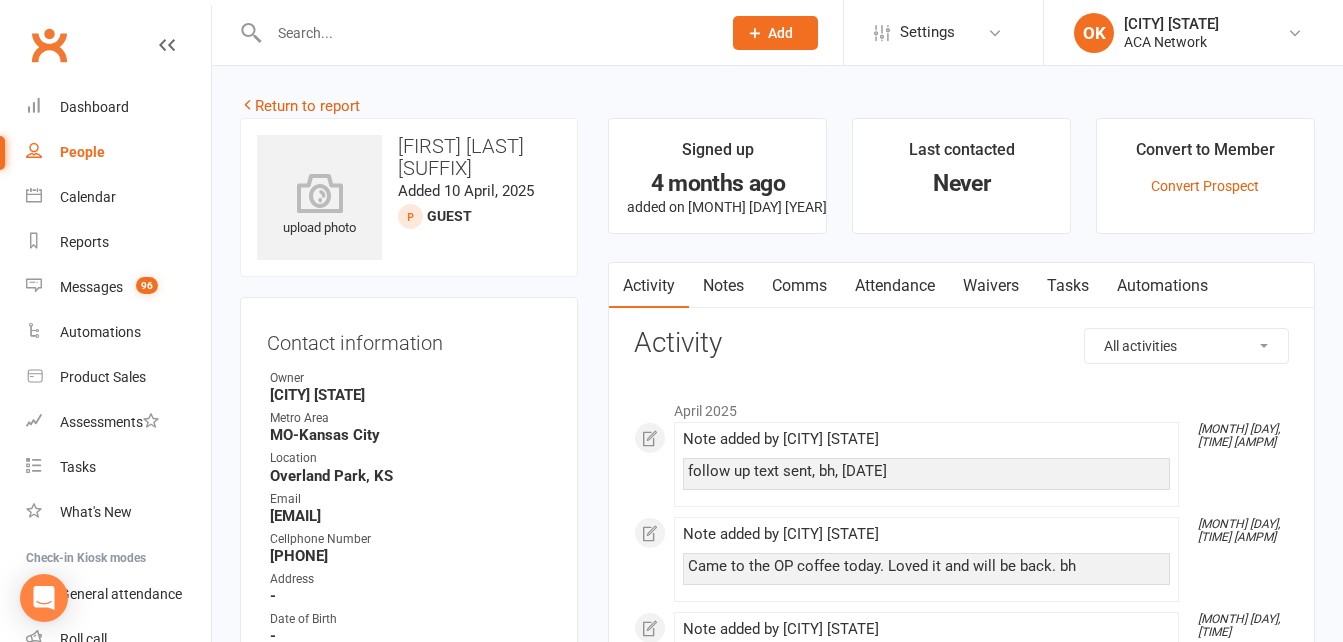 scroll, scrollTop: 0, scrollLeft: 0, axis: both 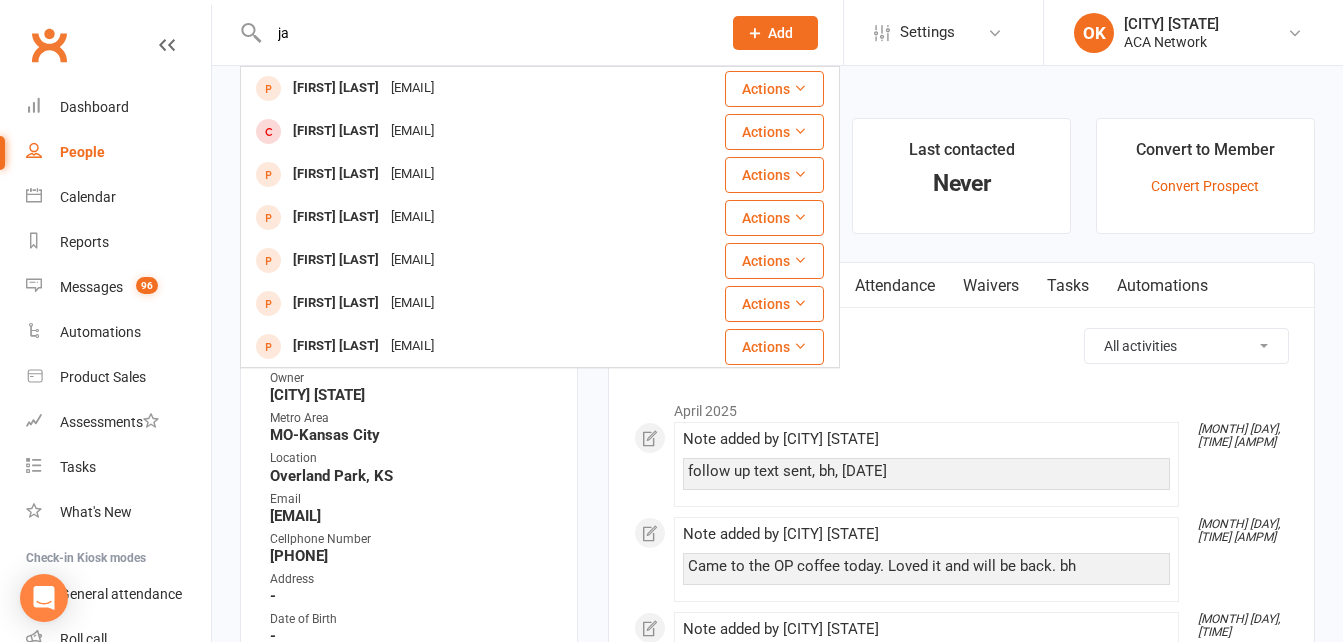 type on "j" 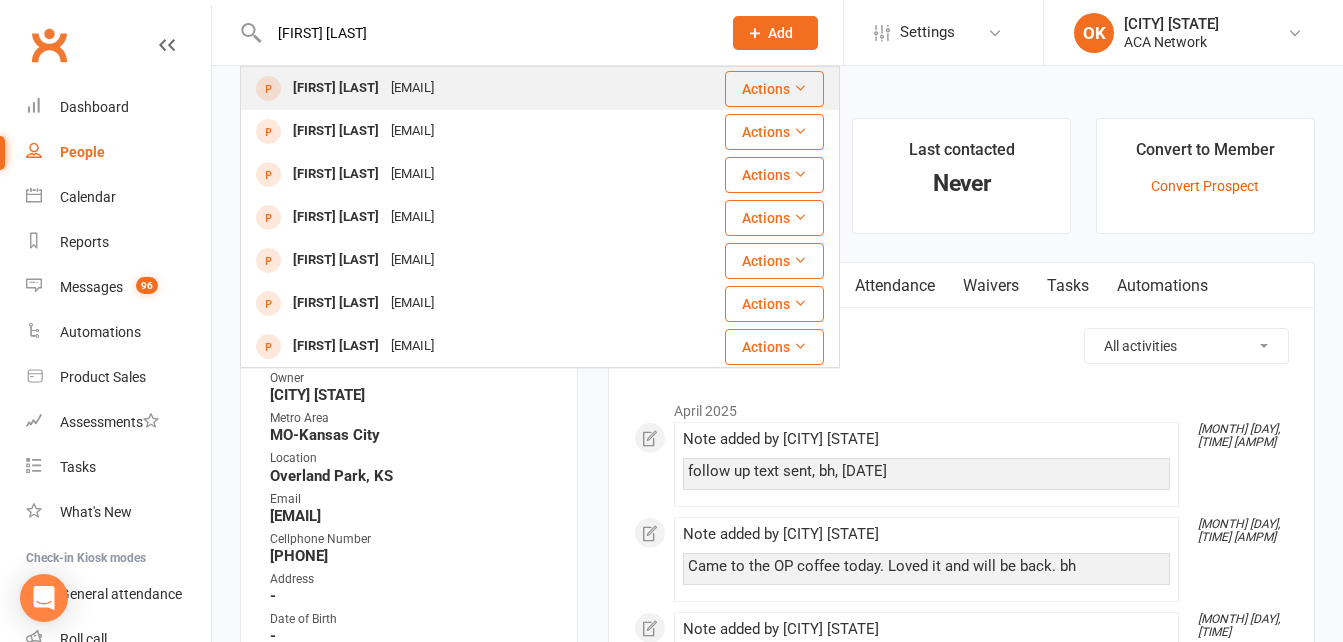 type on "[FIRST] [LAST]" 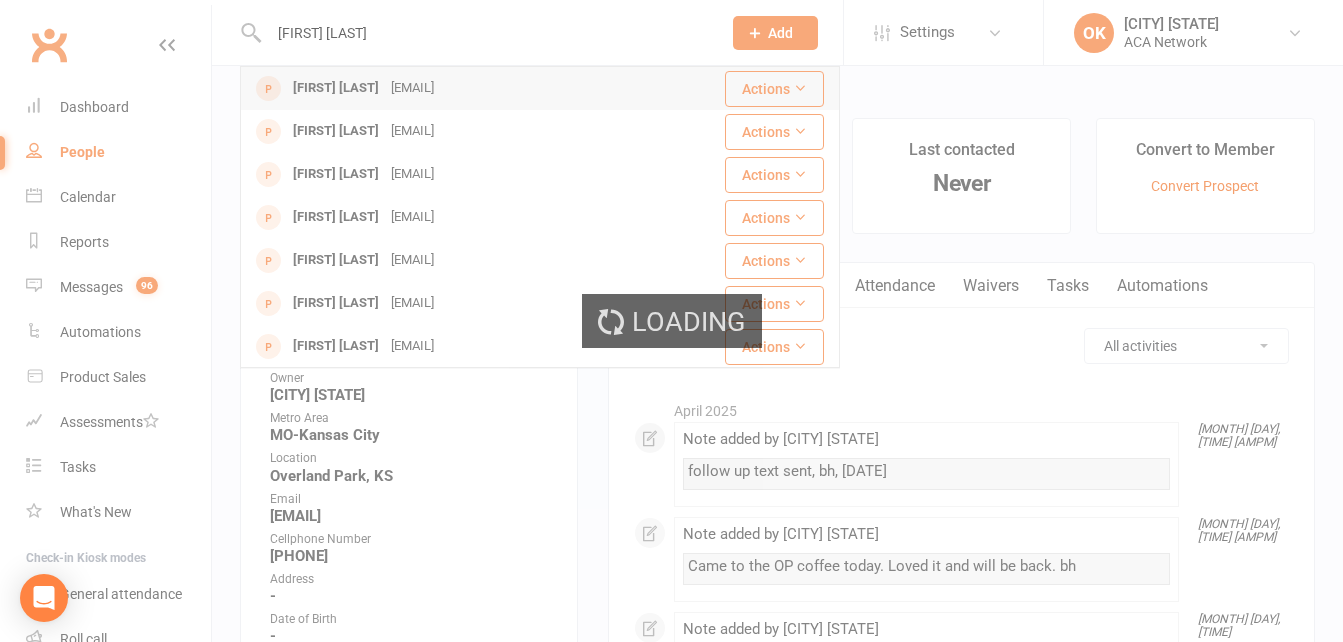 type 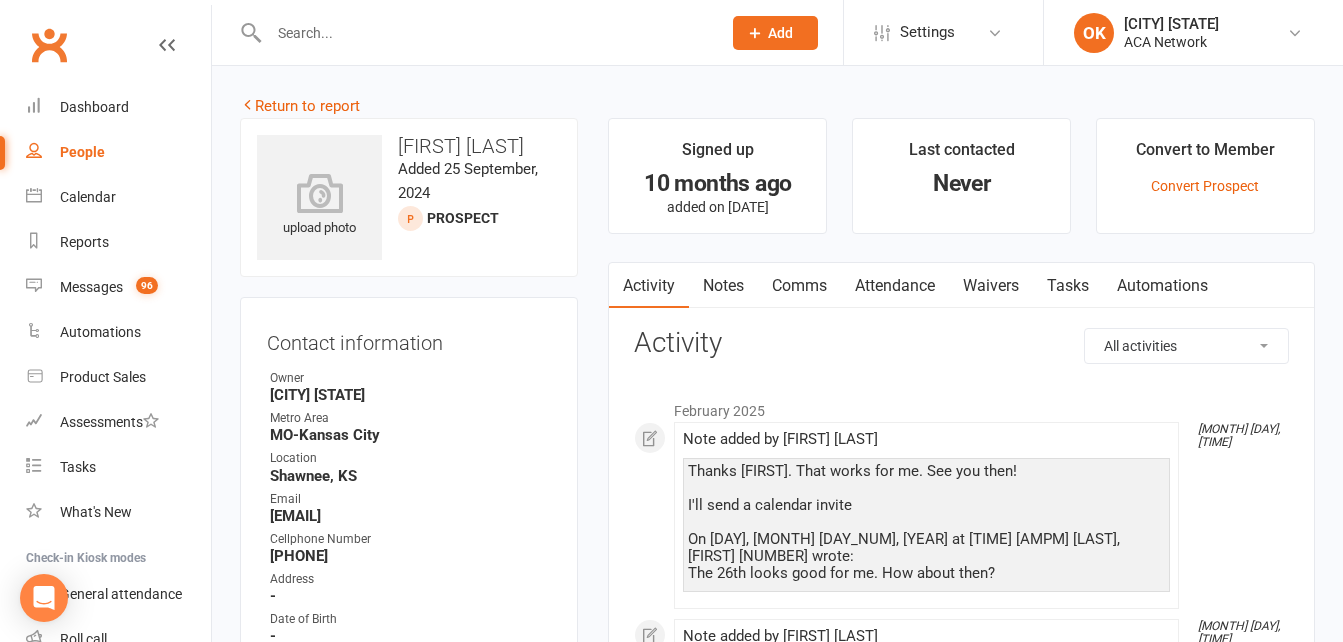 click 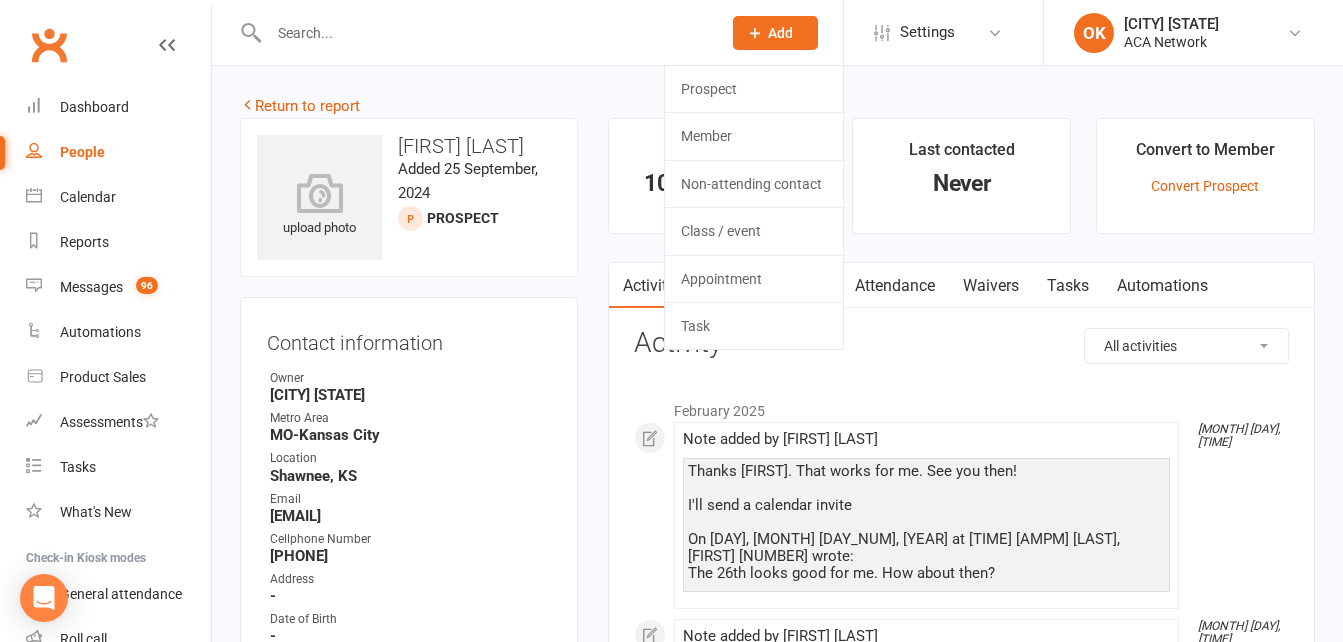 type 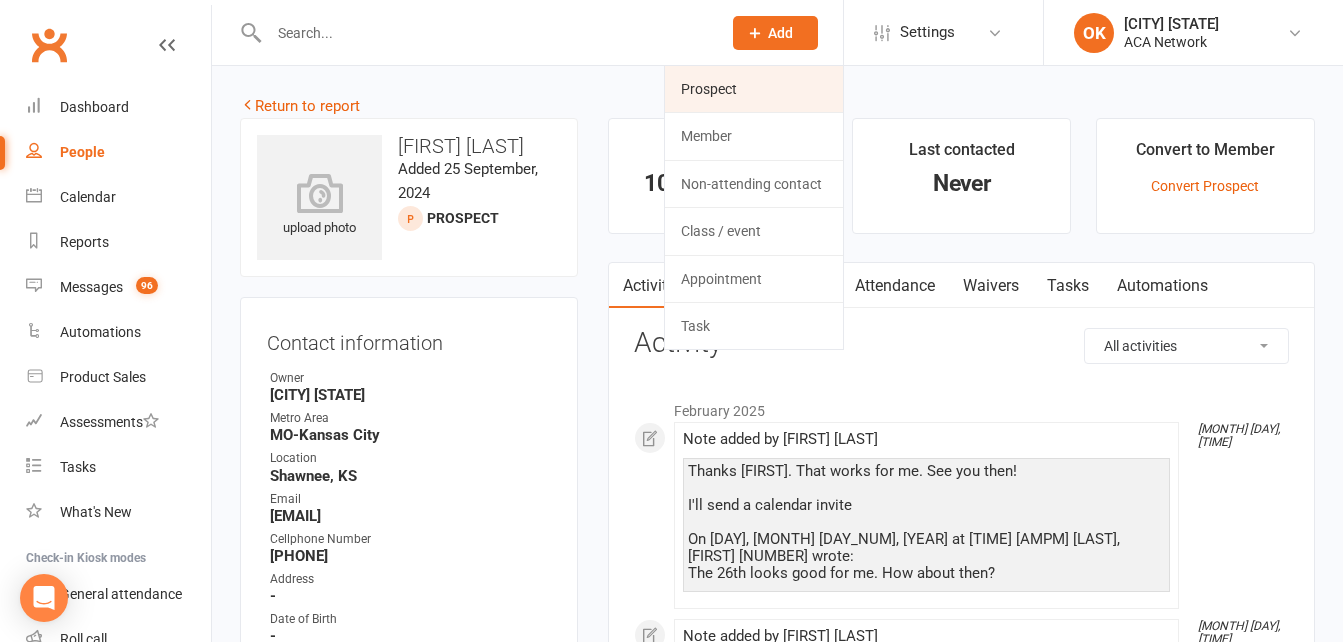 click on "Prospect" 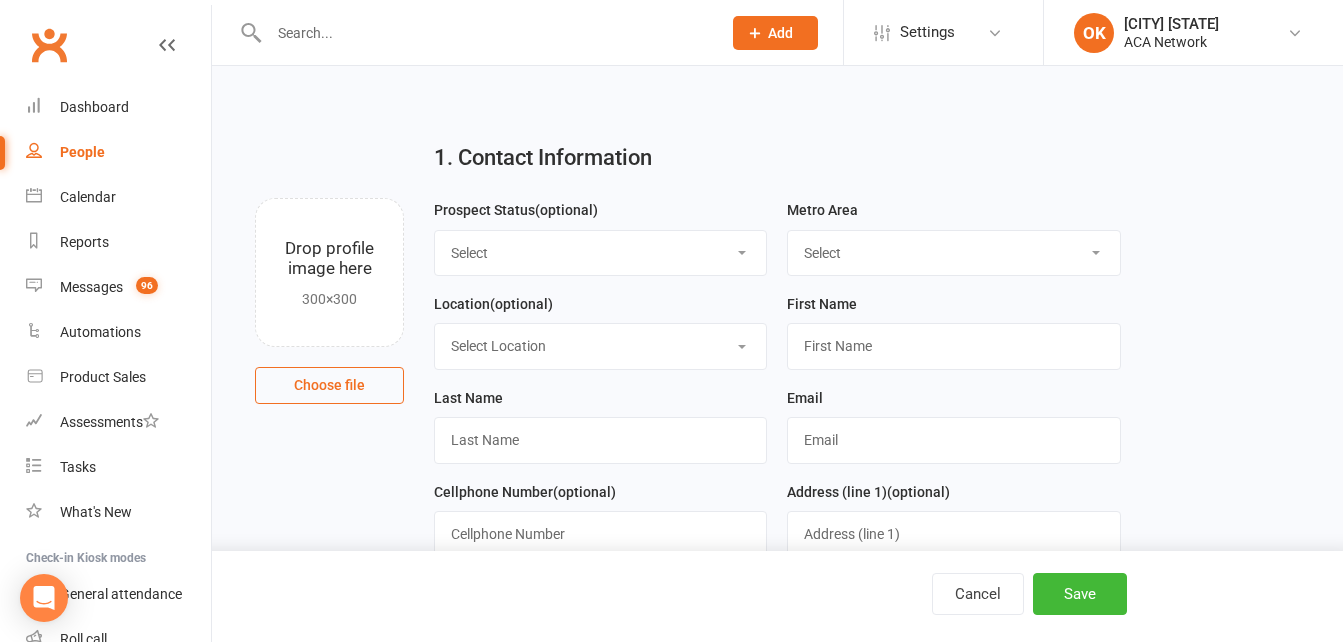 click on "Select Lead Guest Interview Not Interested" at bounding box center (600, 253) 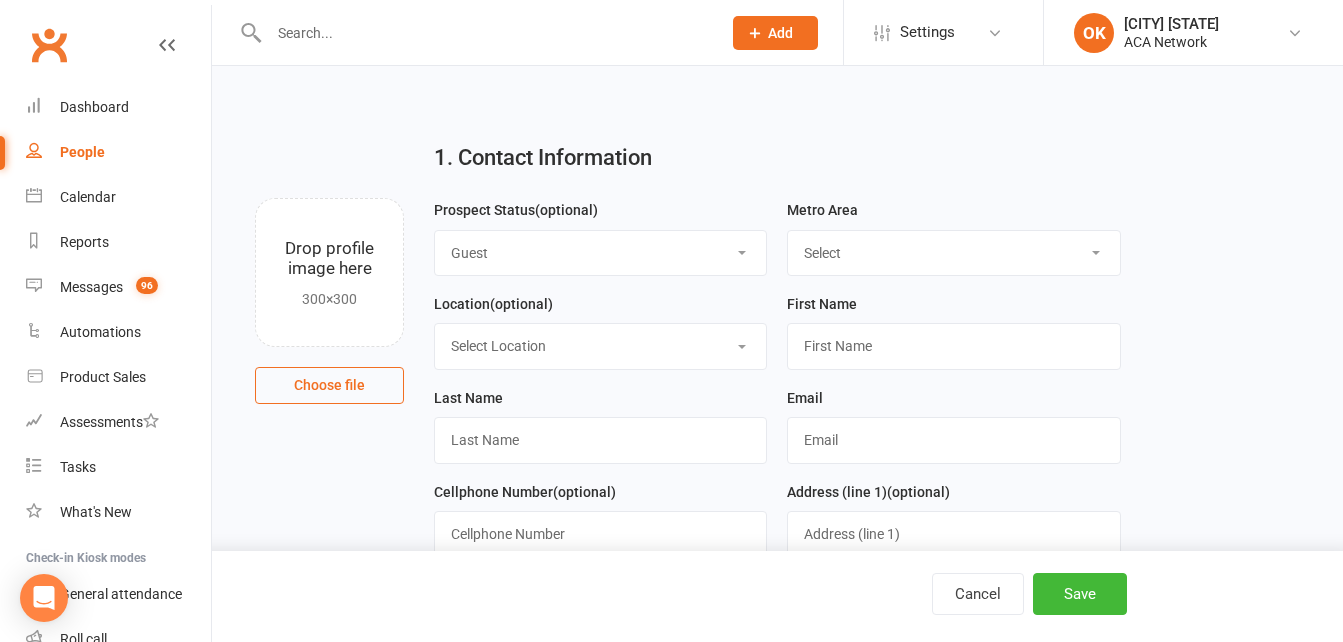 click on "[CATEGORY] [CATEGORY] [CATEGORY] [CATEGORY]" at bounding box center [600, 253] 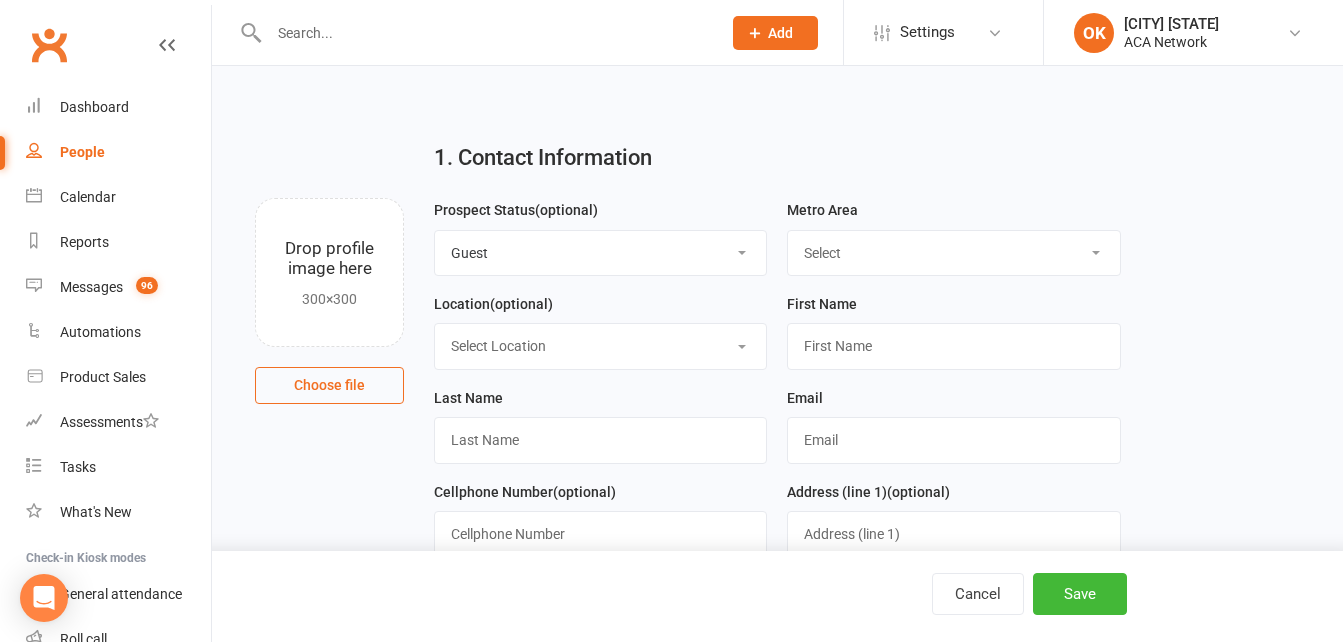click on "Select ACA AL-Birmingham AL-Mobile AR-Ft. Smith AR-Little Rock AR-NW Arkansas AUS - Sydney AUSTRIA-Vienna AZ-Phoenix AZ-Tuscon CA-Los Angeles CA-Sacramento CA-San Diego CA-San Francisco CANADA-Calgary CANADA-Edmondton CANADA-Ontario CANADA-St. Catharines CHINA-Shenzhen CO-Colorado Springs CO-Denver CO-Ft. Collins CT-Bridgeport CT-New Haven Dominican Republic ENGLAND-London FL-Fort Myers FL-Jacksonville FL-Miami FL-Naples FL-Orlando FL-Pensacola FL-Tampa FL-The Villages FL-Vero Beach FL-West Palm Beach FRANCE-Paris GA-Atlanta GA-Savannah GERMANY-Berlin GERMANY-Frankfurt GERMANY-Osnabrueck HI-Honolulu HONDURAS-San Pedro Sula IA-Cedar Rapids IA-Des Moines IL-Chicago IL-Quincy IL-Springfield IN-Indianapolis INDIA-Delhi INDIA-Khammam IRELAND-Dublin ISRAEL-Haifa ISRAEL-Jerusalem ISRAEL-Tel Aviv ITALY-Florence ITALY-Milan KS-Lawrence KS-Manhattan KS-Topeka KS-Wichita KY-Lexington KY-Louisville LA-New Orleans LA-Shreveport LATVIA-Riga MA-Boston MD-Baltimore ME-Portland MEXICO-Cancun MEXICO-Mexico City MI-Detroit" at bounding box center (953, 253) 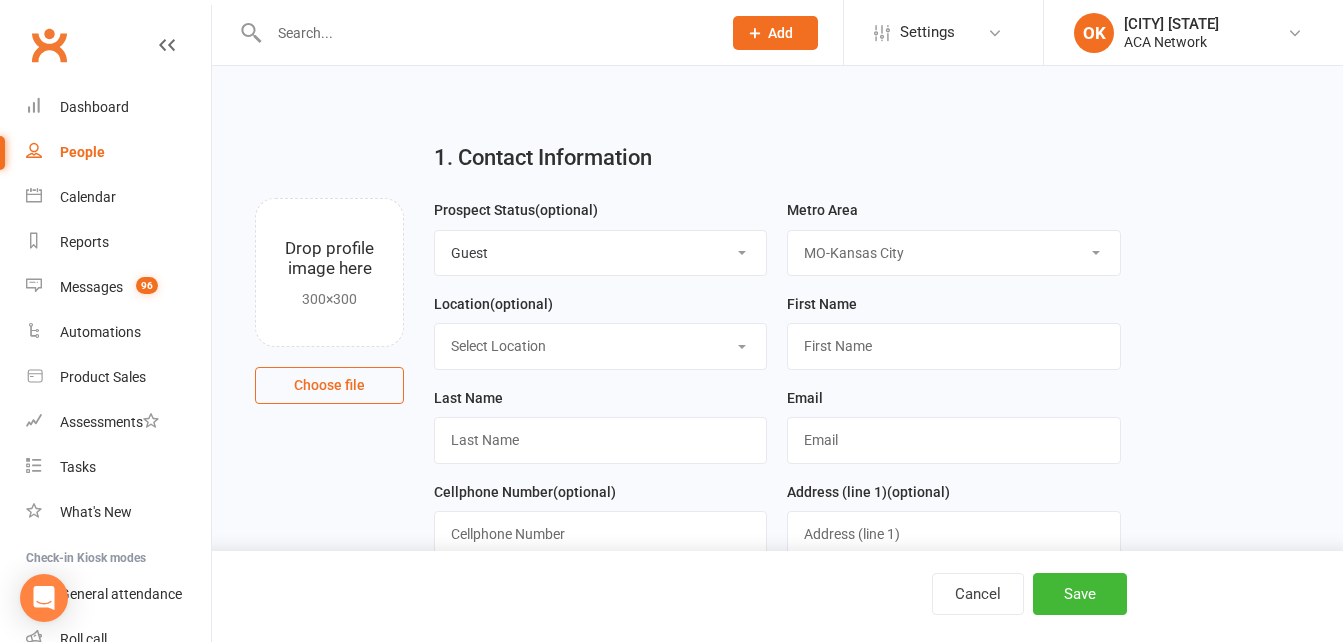 click on "Select ACA AL-Birmingham AL-Mobile AR-Ft. Smith AR-Little Rock AR-NW Arkansas AUS - Sydney AUSTRIA-Vienna AZ-Phoenix AZ-Tuscon CA-Los Angeles CA-Sacramento CA-San Diego CA-San Francisco CANADA-Calgary CANADA-Edmondton CANADA-Ontario CANADA-St. Catharines CHINA-Shenzhen CO-Colorado Springs CO-Denver CO-Ft. Collins CT-Bridgeport CT-New Haven Dominican Republic ENGLAND-London FL-Fort Myers FL-Jacksonville FL-Miami FL-Naples FL-Orlando FL-Pensacola FL-Tampa FL-The Villages FL-Vero Beach FL-West Palm Beach FRANCE-Paris GA-Atlanta GA-Savannah GERMANY-Berlin GERMANY-Frankfurt GERMANY-Osnabrueck HI-Honolulu HONDURAS-San Pedro Sula IA-Cedar Rapids IA-Des Moines IL-Chicago IL-Quincy IL-Springfield IN-Indianapolis INDIA-Delhi INDIA-Khammam IRELAND-Dublin ISRAEL-Haifa ISRAEL-Jerusalem ISRAEL-Tel Aviv ITALY-Florence ITALY-Milan KS-Lawrence KS-Manhattan KS-Topeka KS-Wichita KY-Lexington KY-Louisville LA-New Orleans LA-Shreveport LATVIA-Riga MA-Boston MD-Baltimore ME-Portland MEXICO-Cancun MEXICO-Mexico City MI-Detroit" at bounding box center [953, 253] 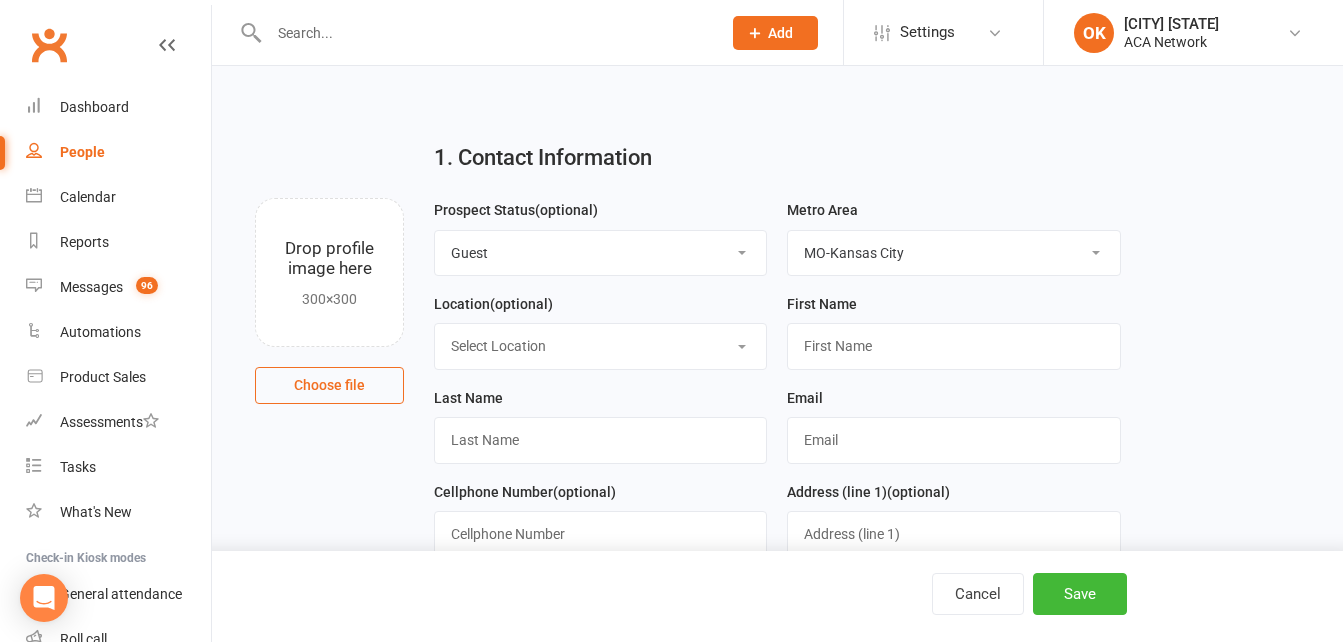 click on "Select Location ACA Global Business Club ACA Rookie Club Arlington, TX Belton, MO Bonner Springs, KS Chesterfield, MO Colorado Springs, CO Columbia, MO Ft. Collins, CO Kansas City (Downtown), MO Kansas City (North), MO Lakewood, CO Lees Summit, MO Olathe, KS Overland Park, KS Quincy, IL Reno, NV Schaumburg, IL Shawnee, KS Springfield, IL" at bounding box center [600, 346] 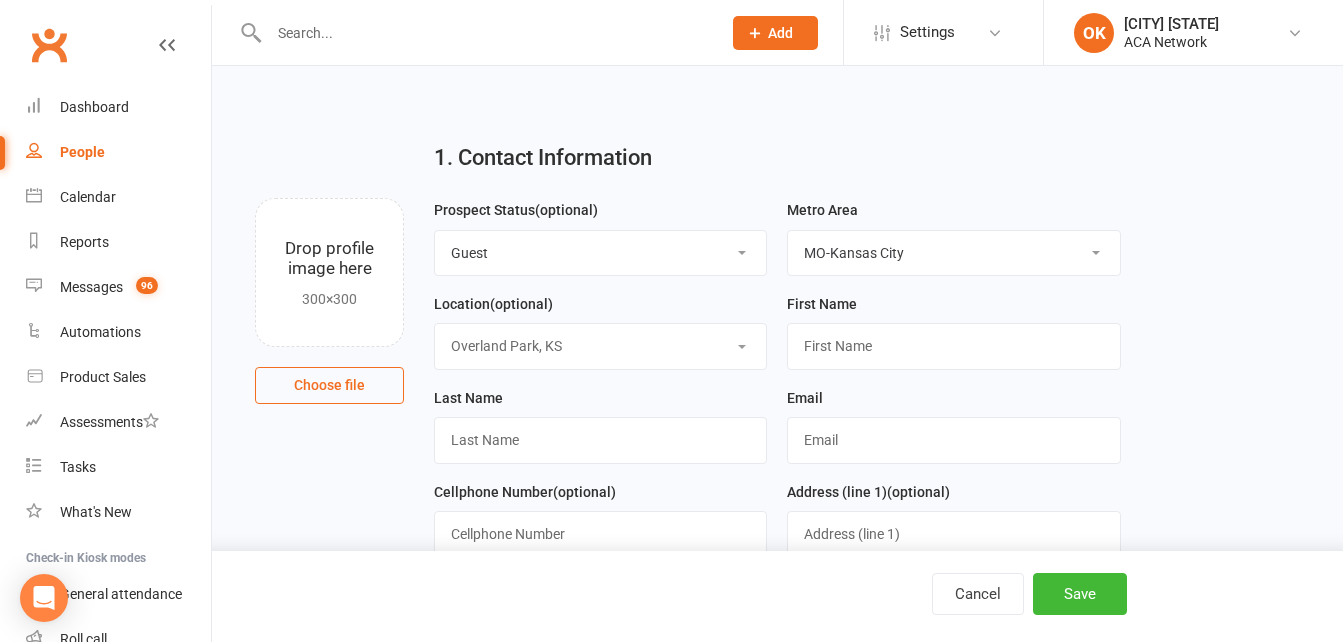 click on "Select Location ACA Global Business Club ACA Rookie Club Arlington, TX Belton, MO Bonner Springs, KS Chesterfield, MO Colorado Springs, CO Columbia, MO Ft. Collins, CO Kansas City (Downtown), MO Kansas City (North), MO Lakewood, CO Lees Summit, MO Olathe, KS Overland Park, KS Quincy, IL Reno, NV Schaumburg, IL Shawnee, KS Springfield, IL" at bounding box center [600, 346] 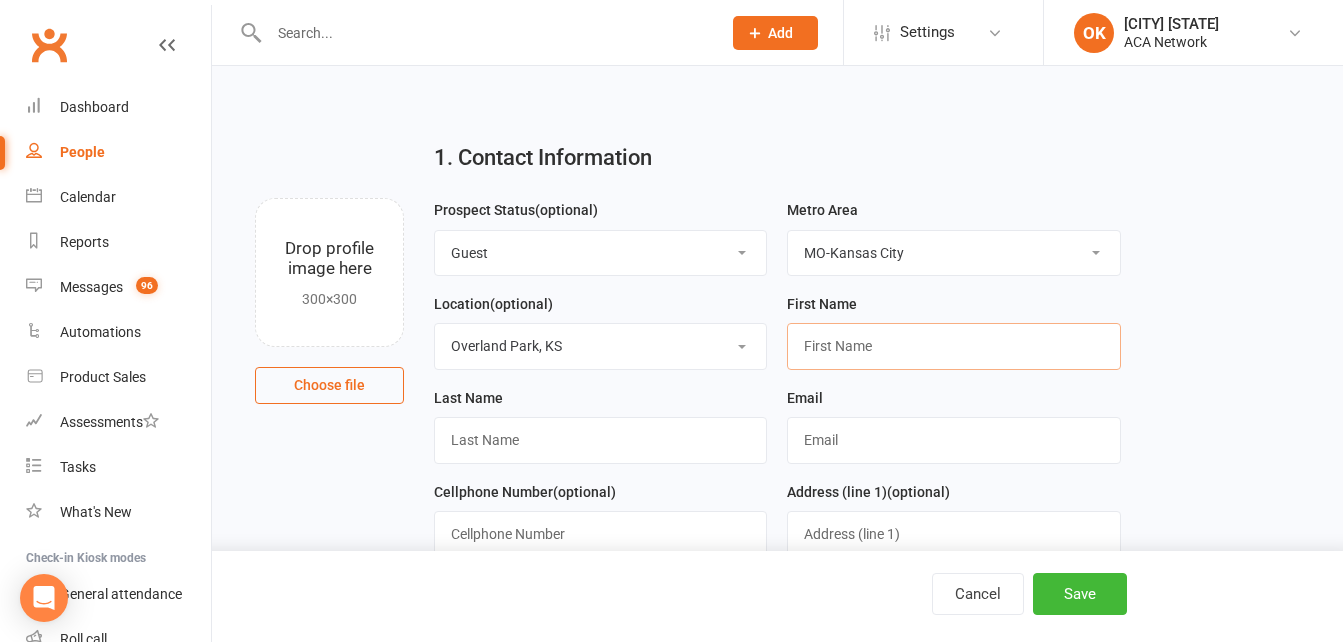 click at bounding box center [953, 346] 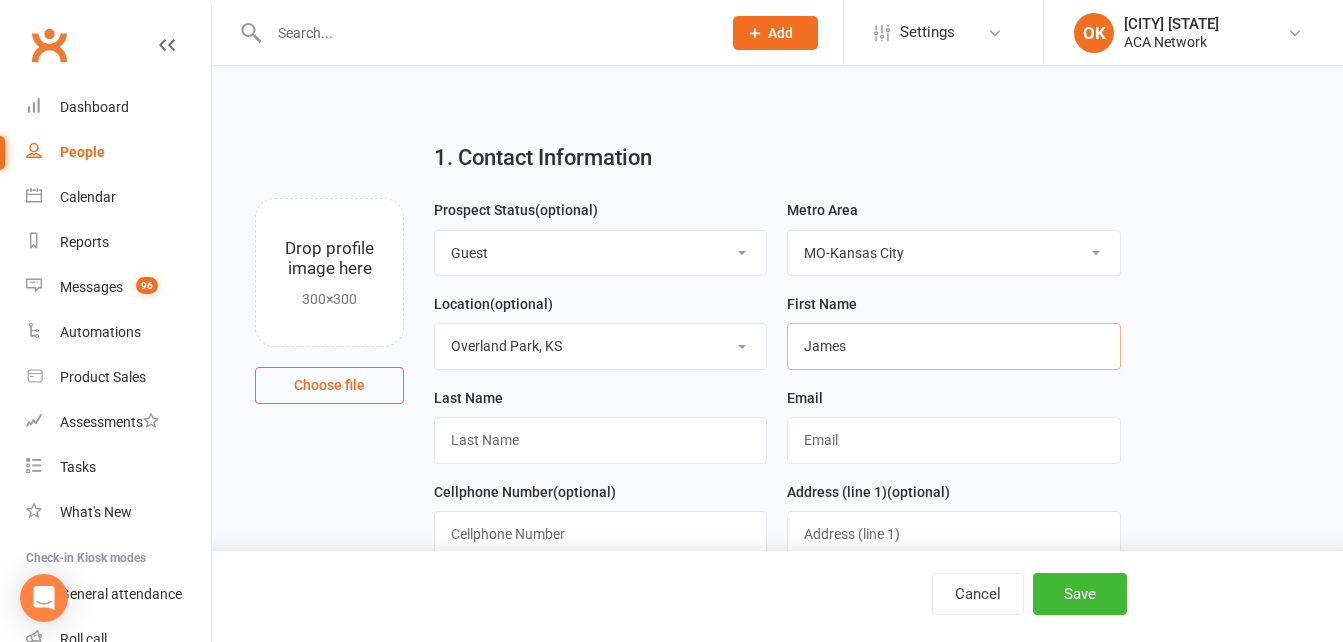 type on "James" 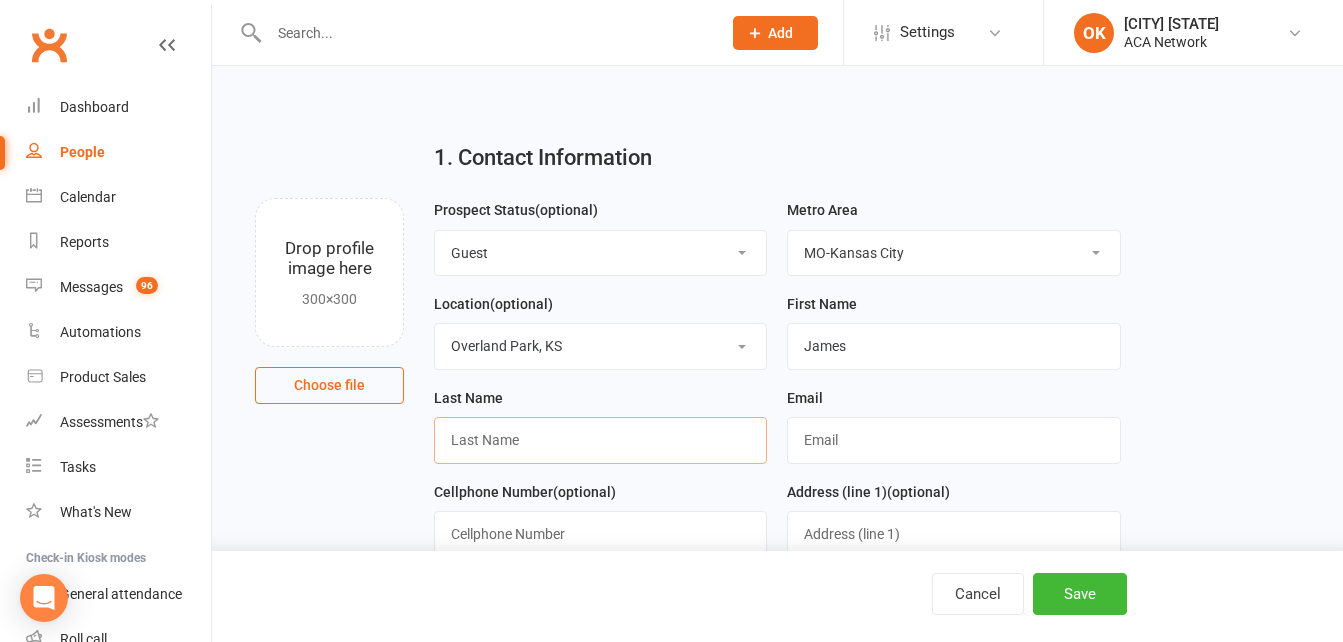 click at bounding box center [600, 440] 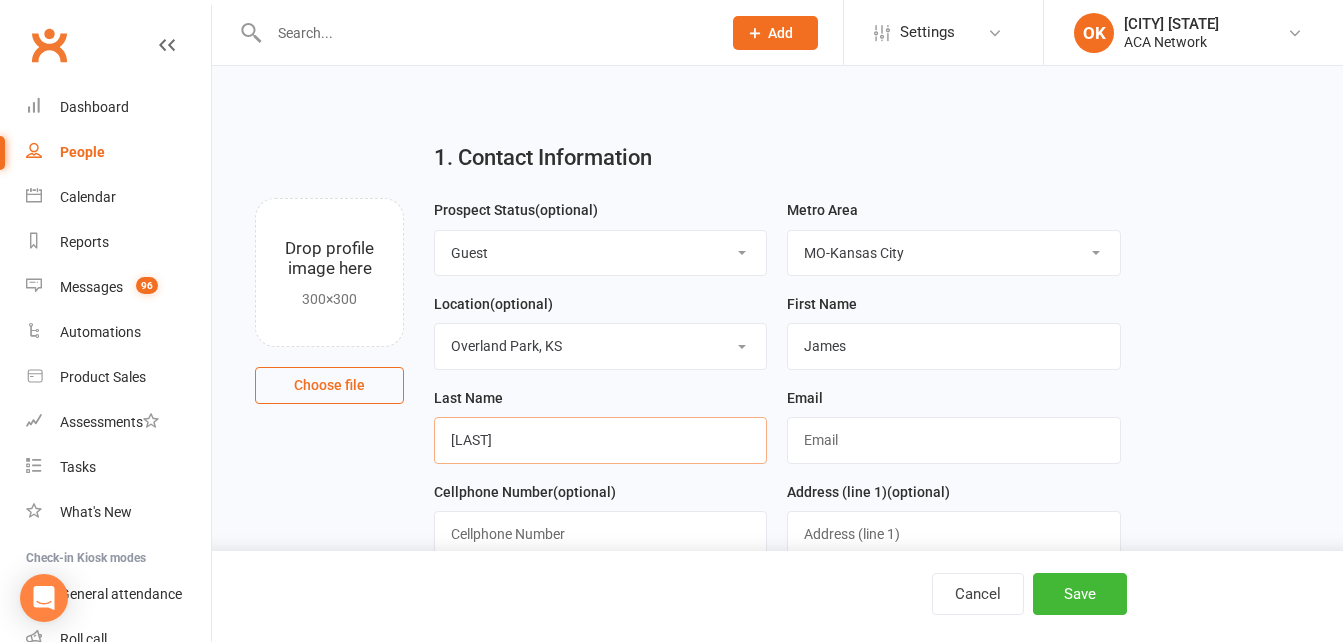 type on "Nixon" 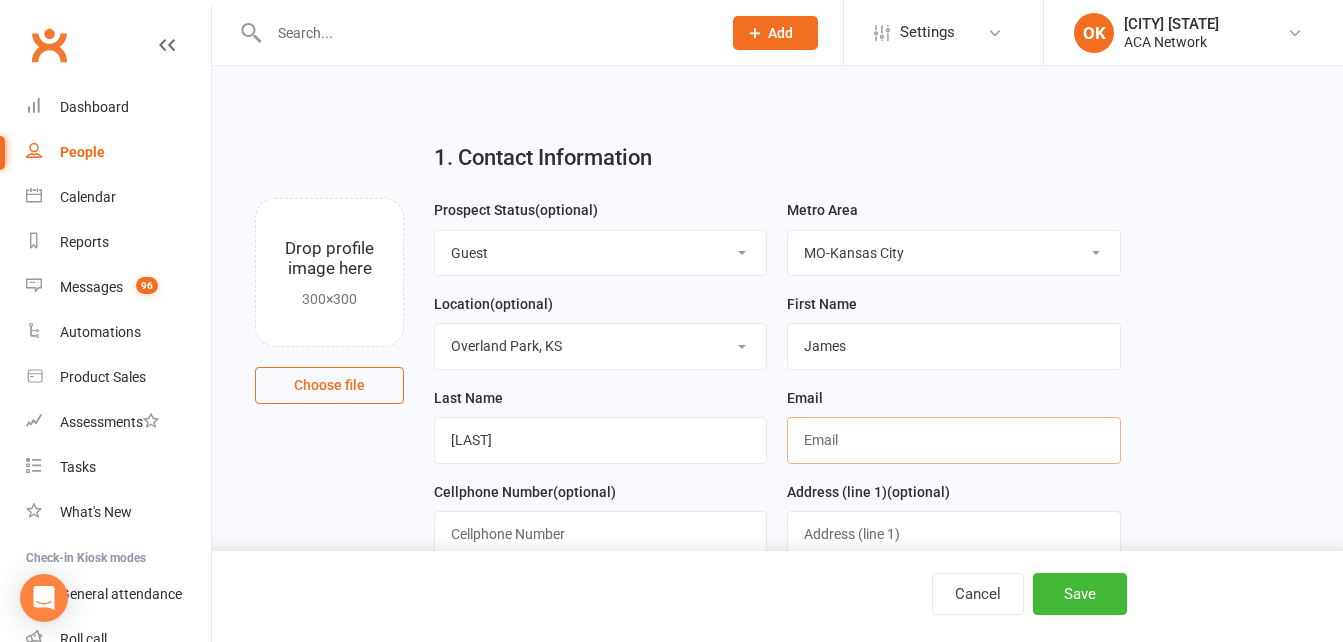 click at bounding box center [953, 440] 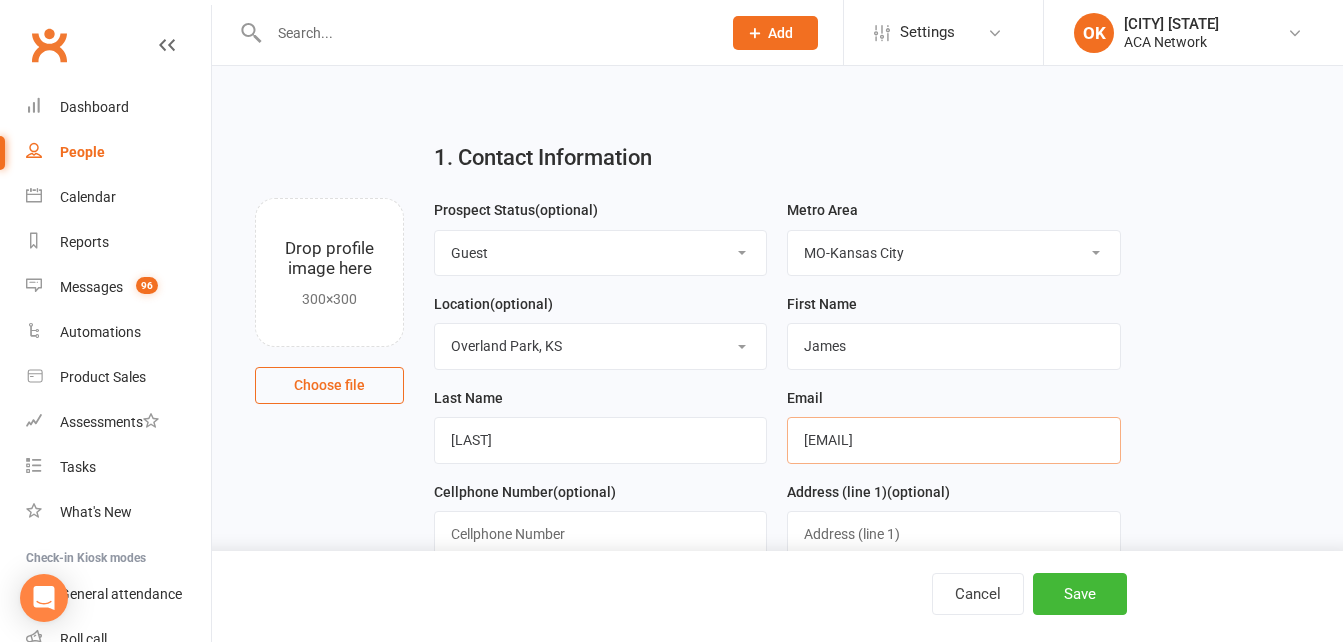 type on "James@keyrenteroverlandpark.com" 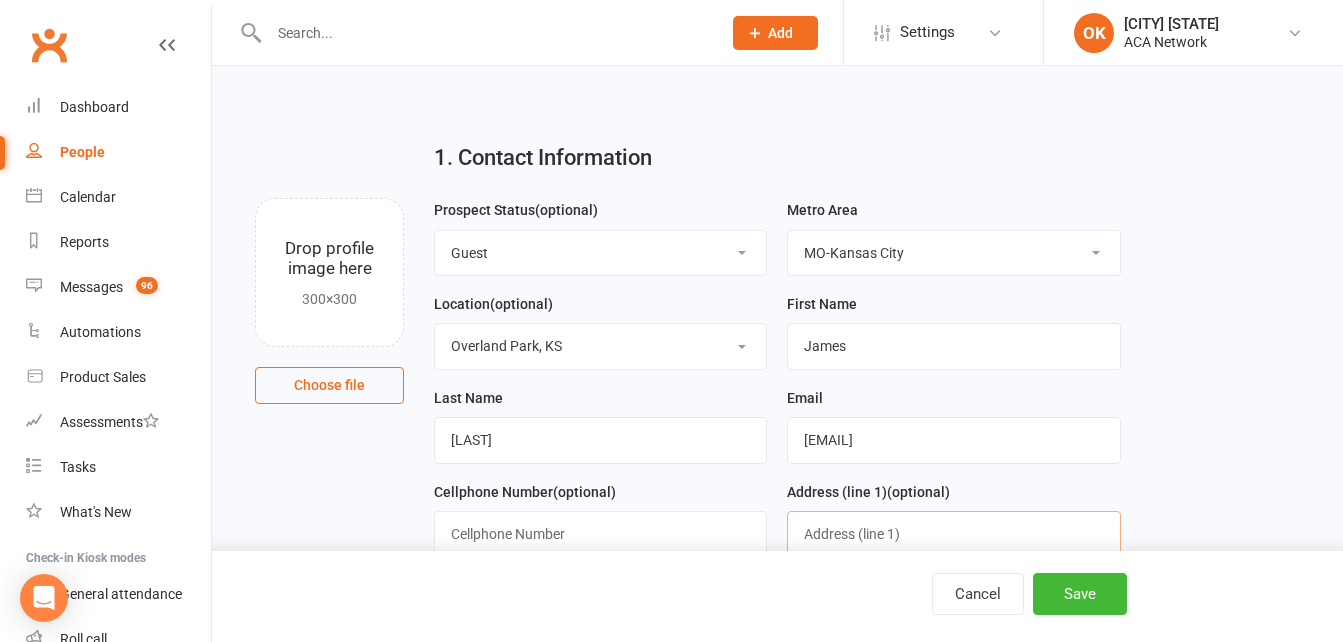 click at bounding box center [953, 534] 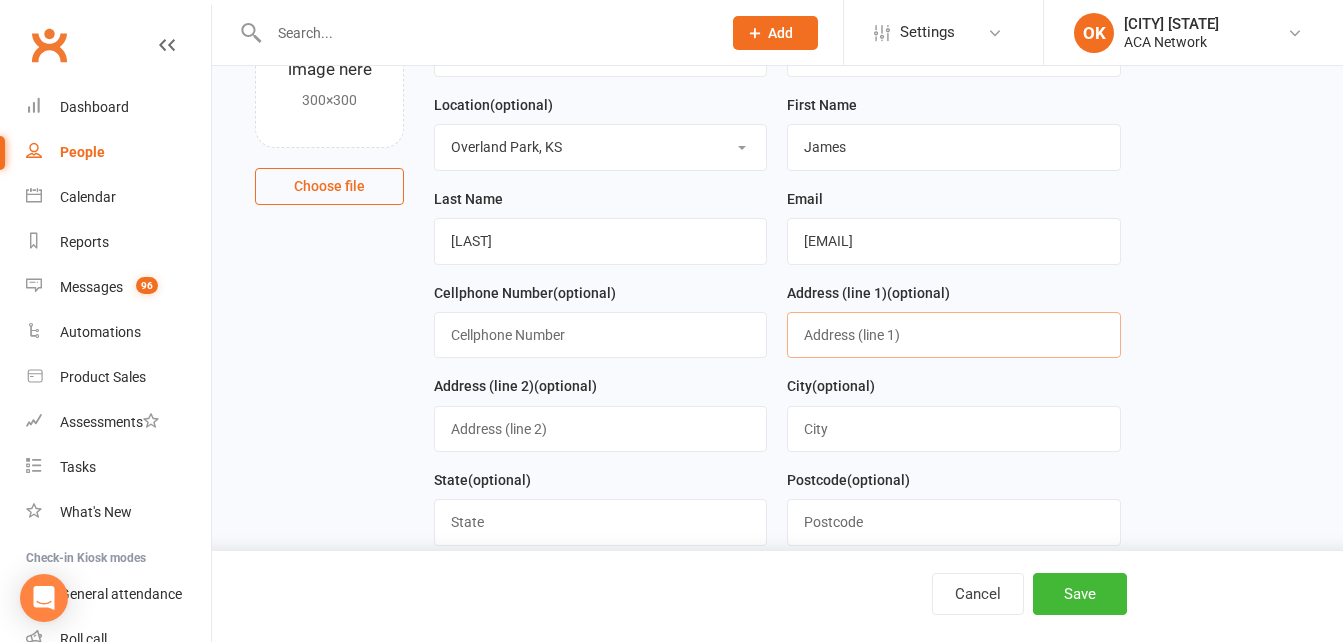 scroll, scrollTop: 200, scrollLeft: 0, axis: vertical 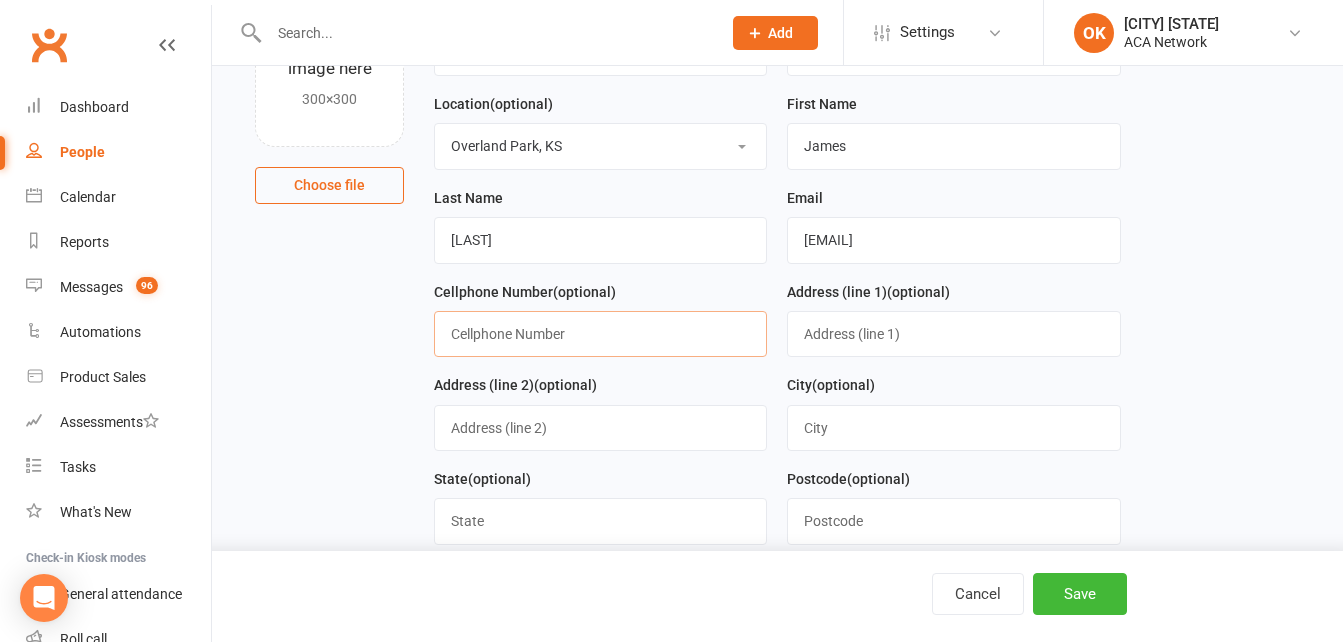 click at bounding box center [600, 334] 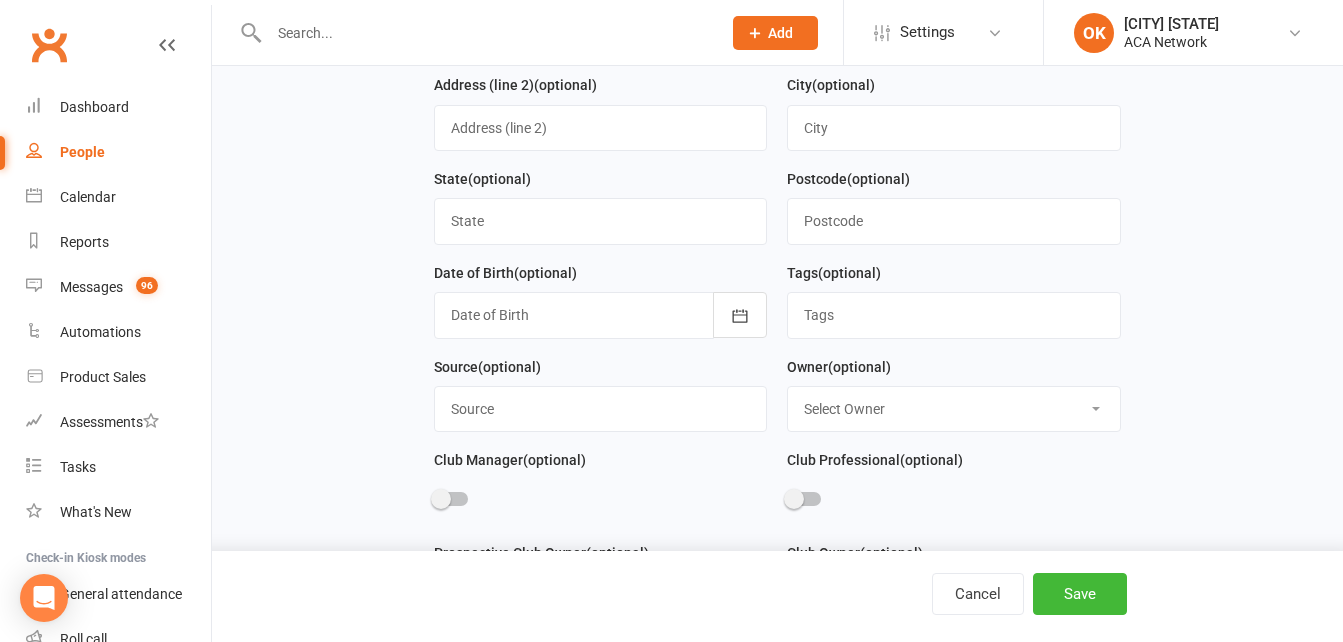 scroll, scrollTop: 600, scrollLeft: 0, axis: vertical 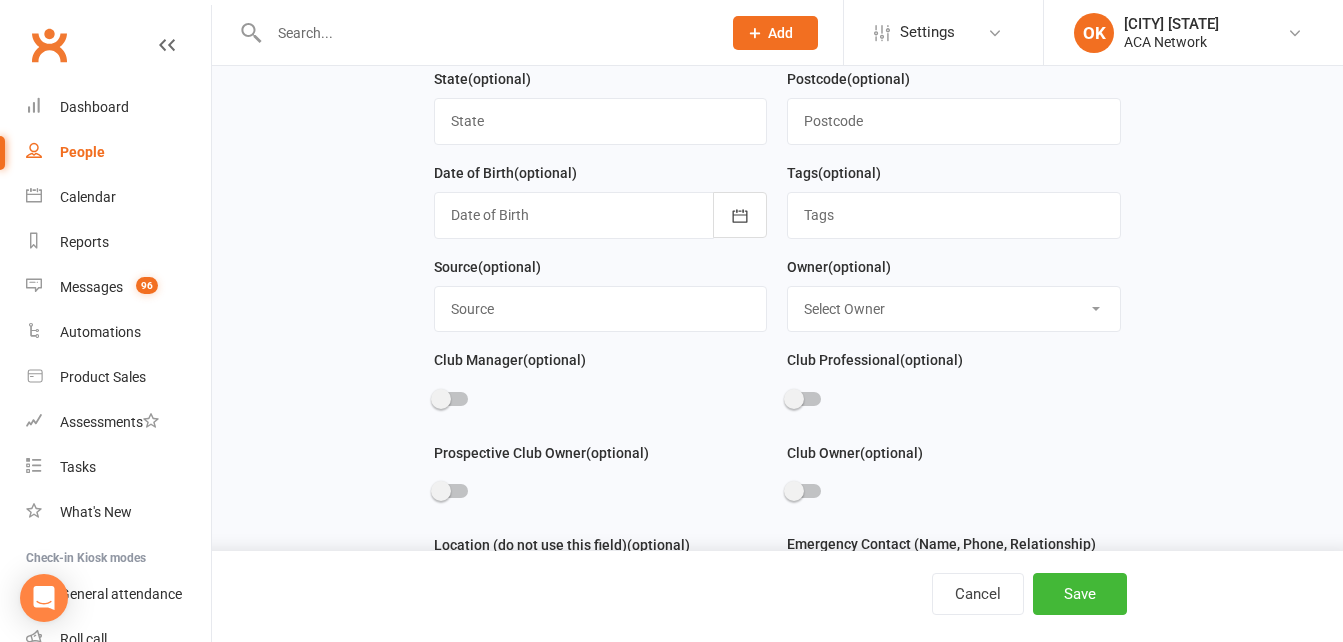 type on "913-954-5555" 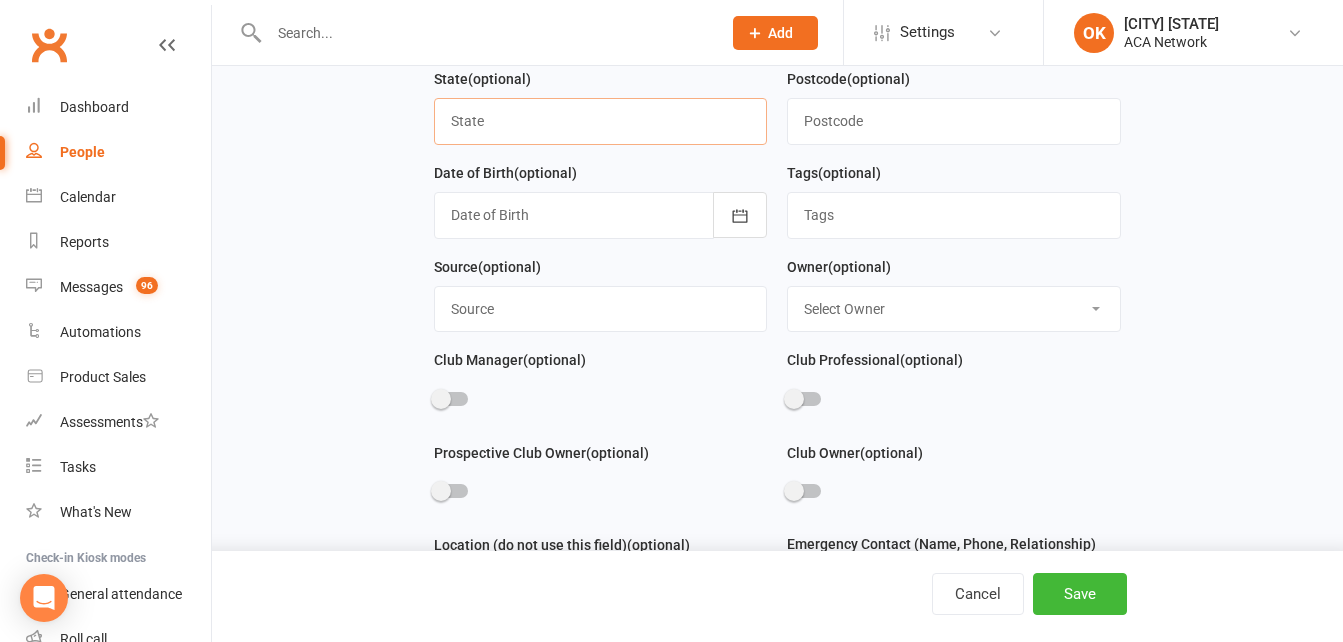 click at bounding box center [600, 121] 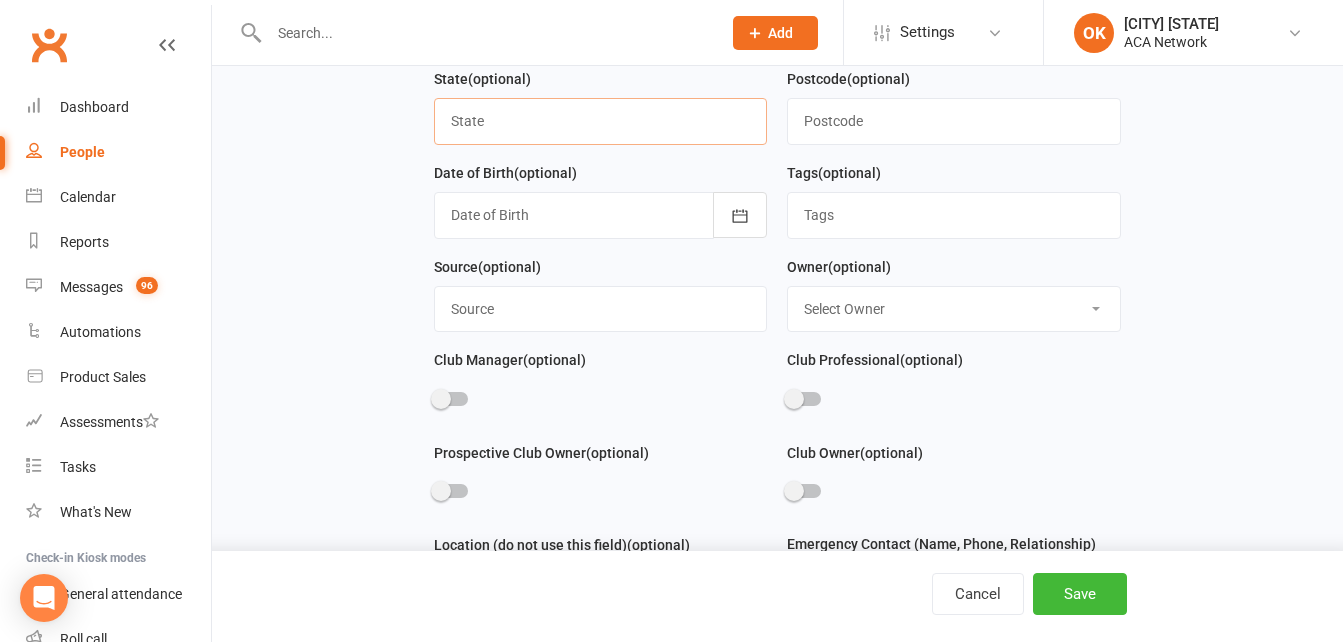 type on "KS" 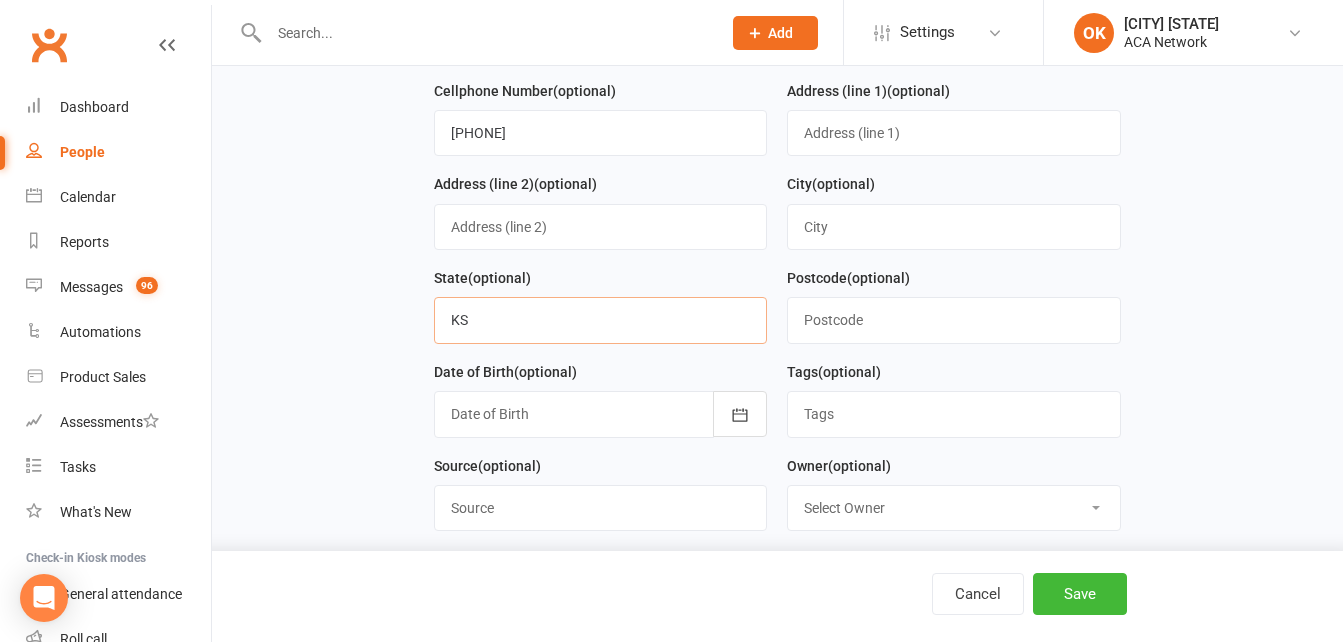 scroll, scrollTop: 400, scrollLeft: 0, axis: vertical 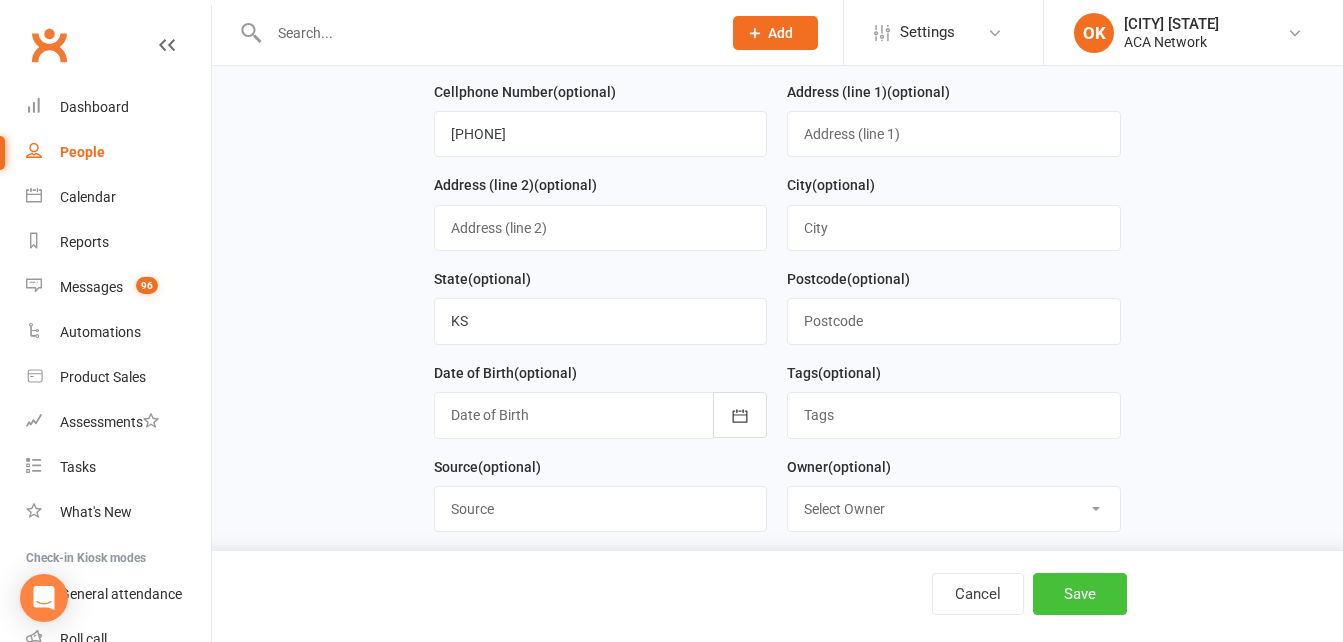 click on "Save" at bounding box center (1080, 594) 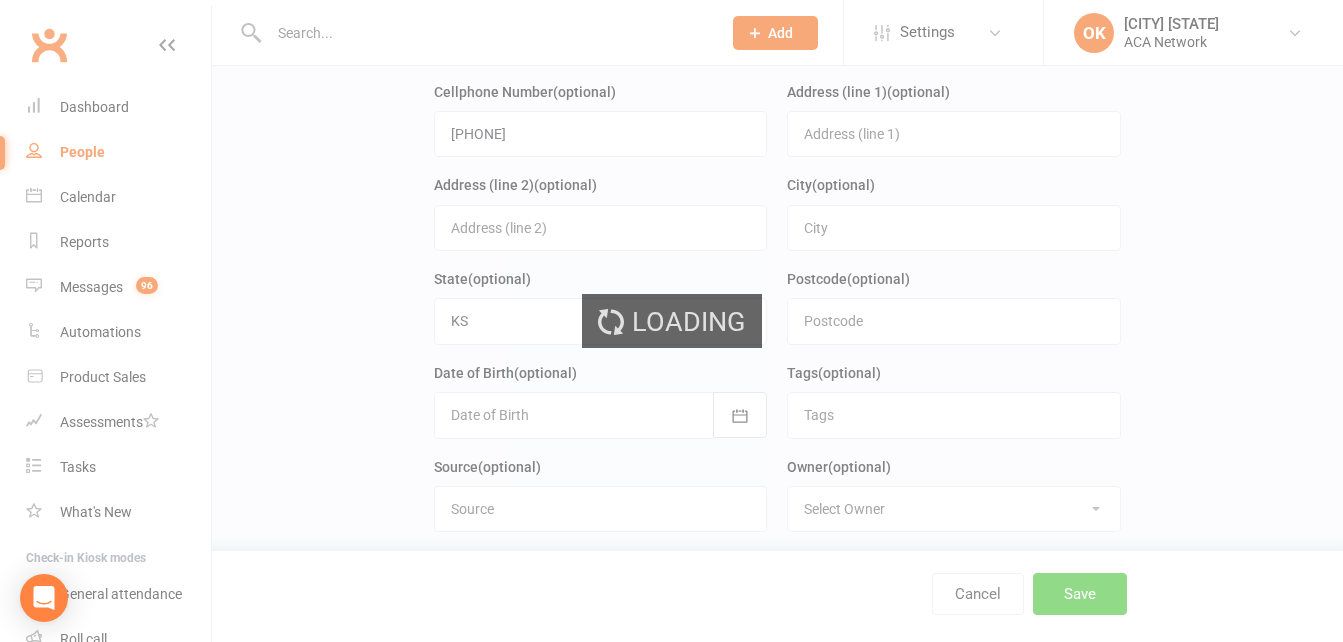 scroll, scrollTop: 0, scrollLeft: 0, axis: both 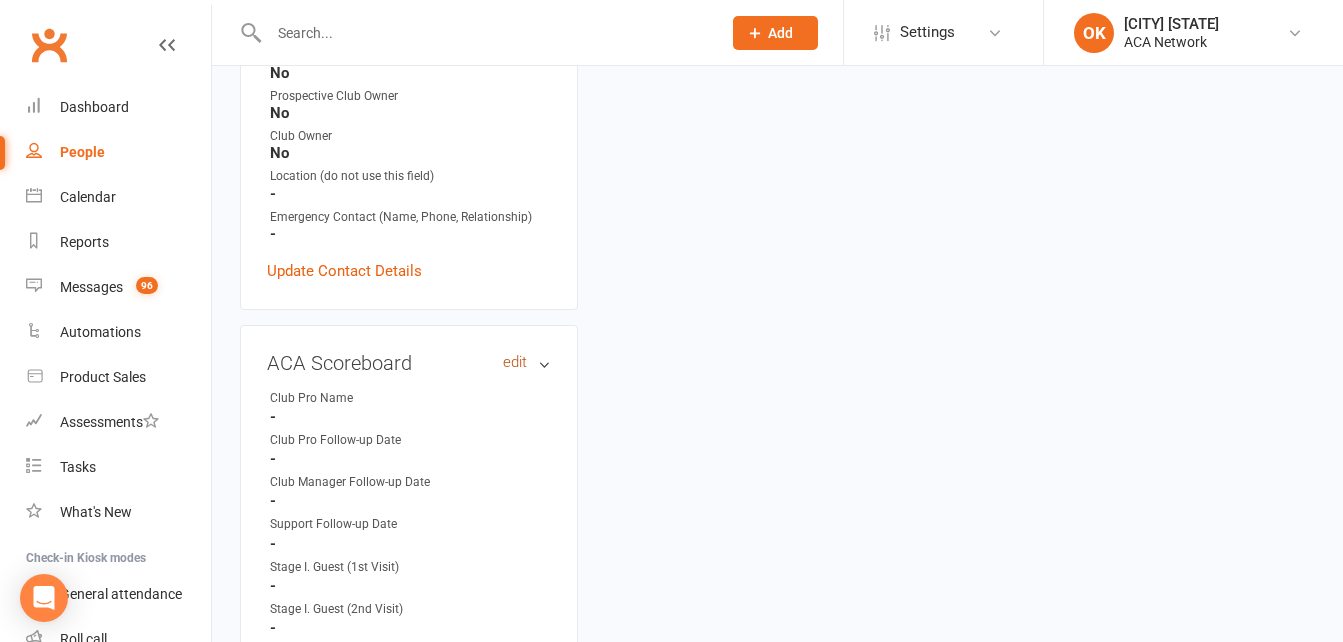 click on "edit" at bounding box center [515, 362] 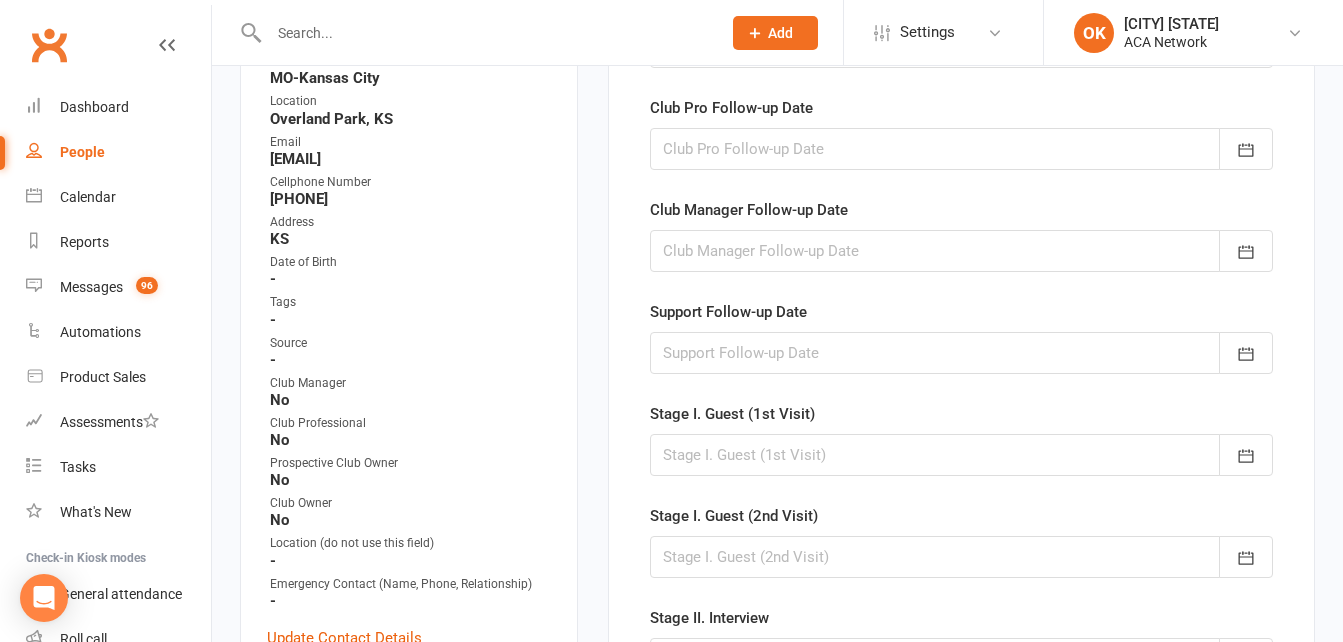 scroll, scrollTop: 138, scrollLeft: 0, axis: vertical 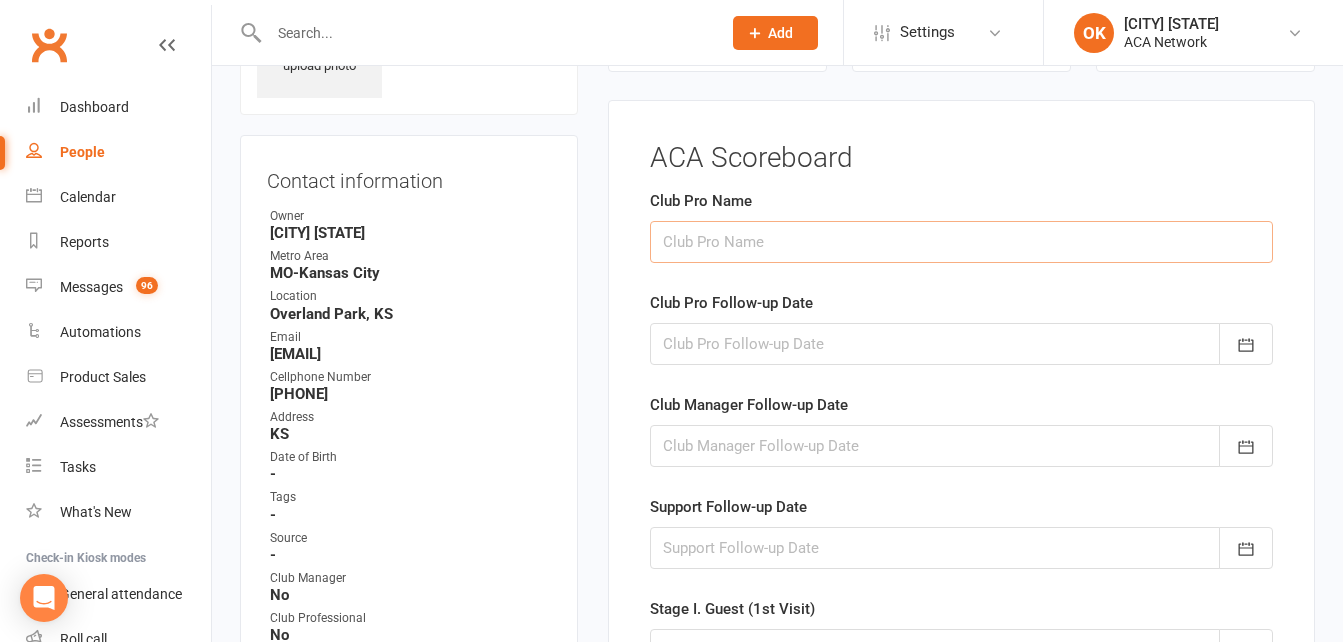 click at bounding box center [961, 242] 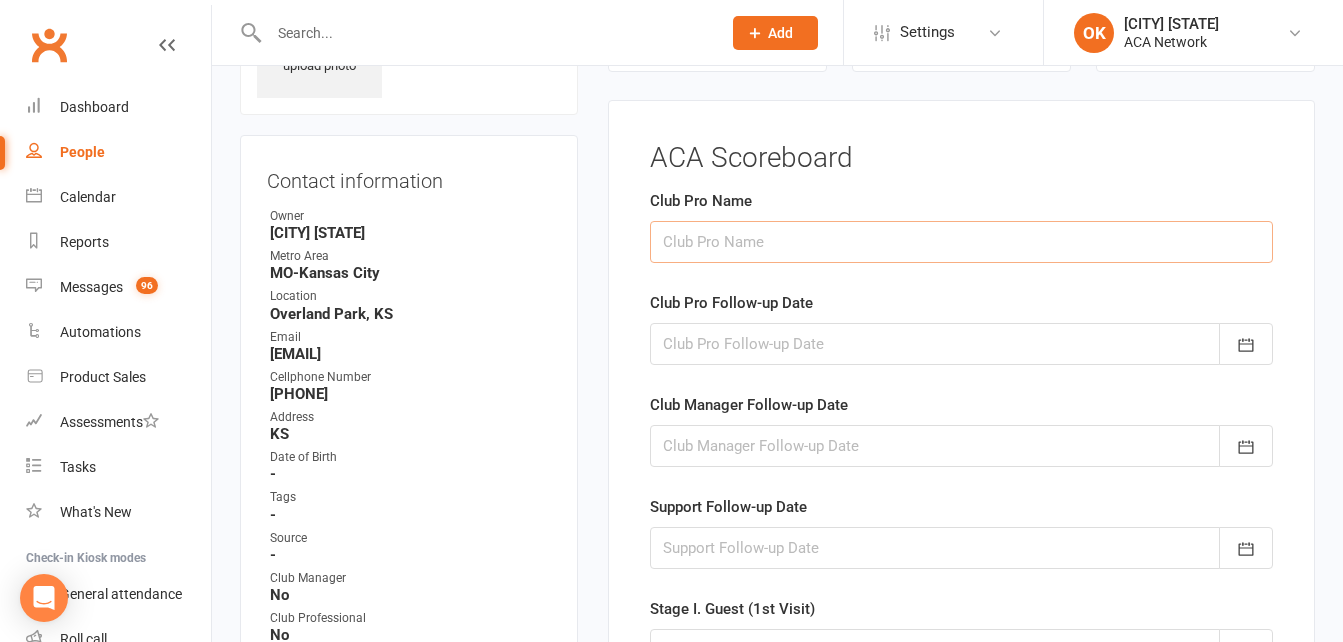 type on "[FIRST] [LAST]" 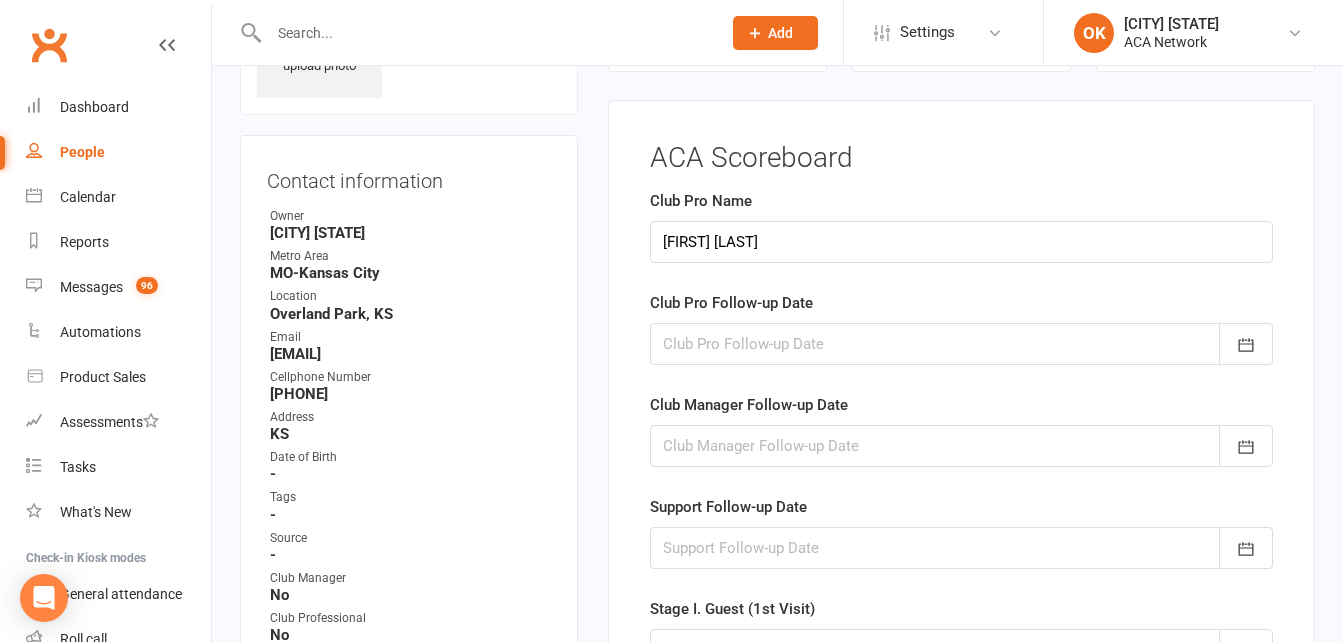 click at bounding box center [961, 344] 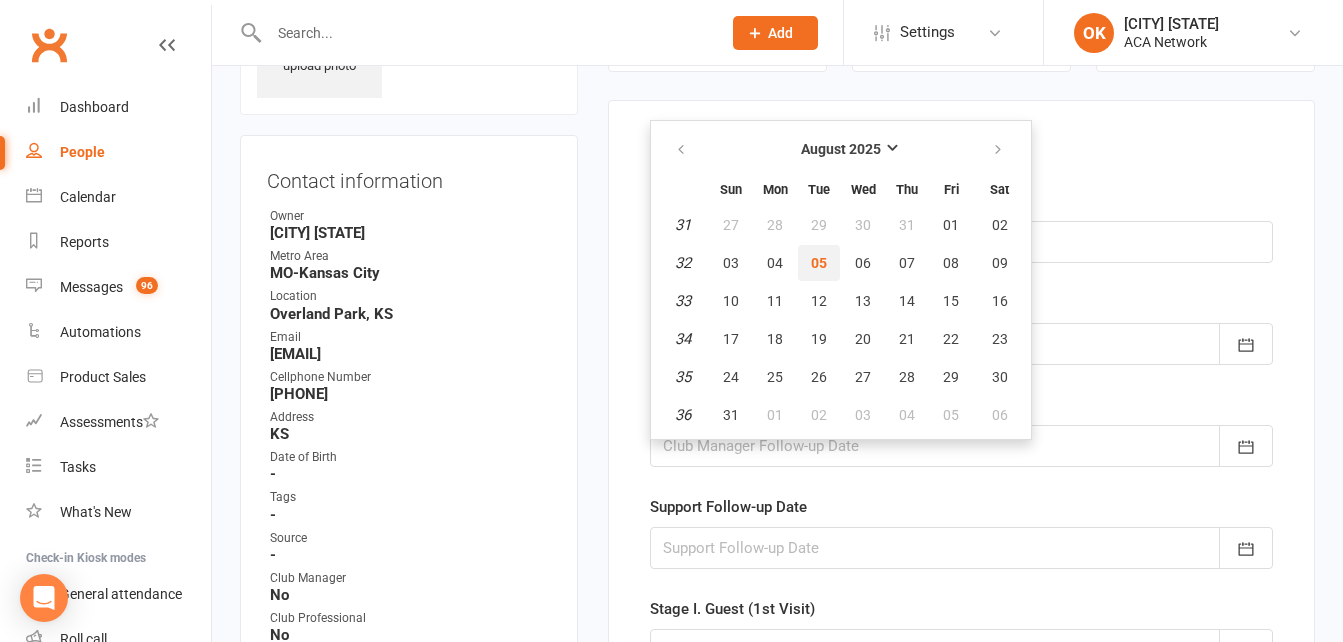 click on "05" at bounding box center [819, 263] 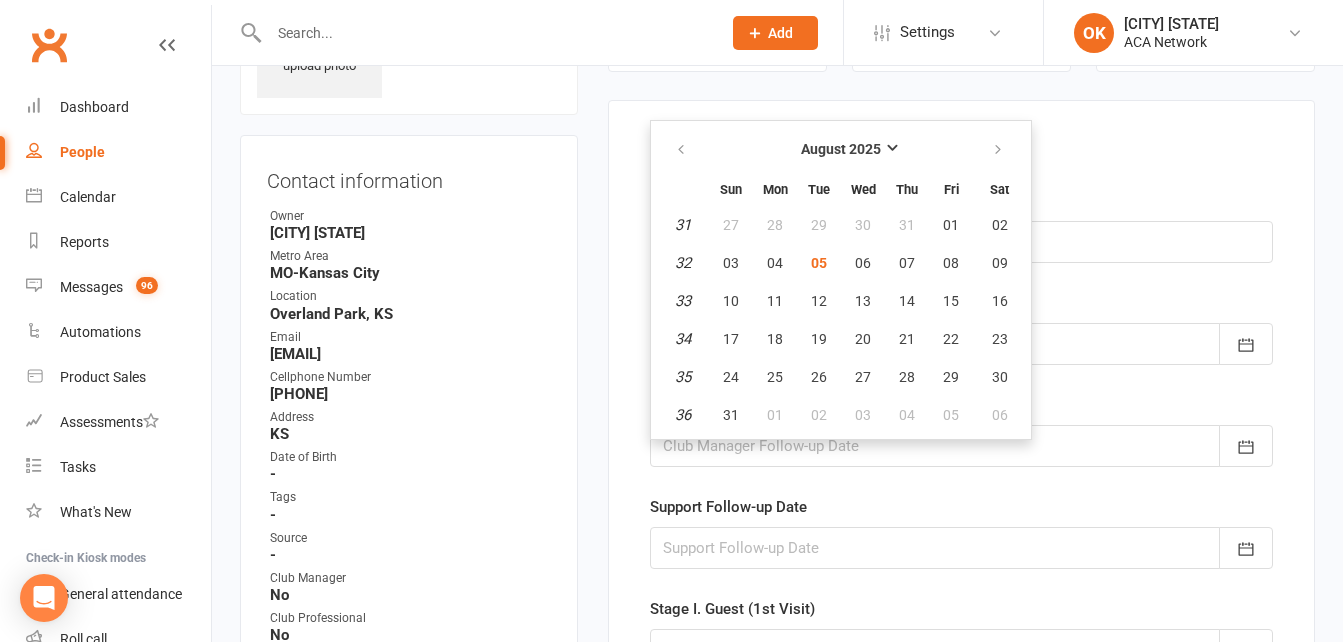 type on "05 Aug 2025" 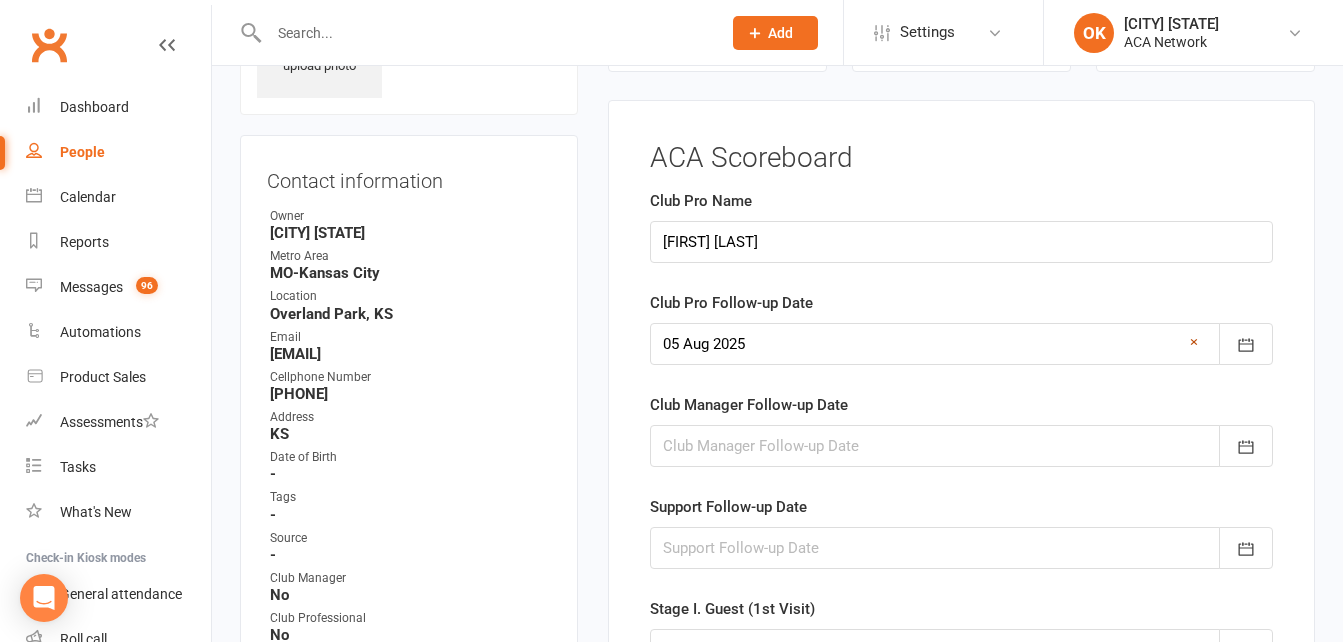 click on "×" at bounding box center (1194, 342) 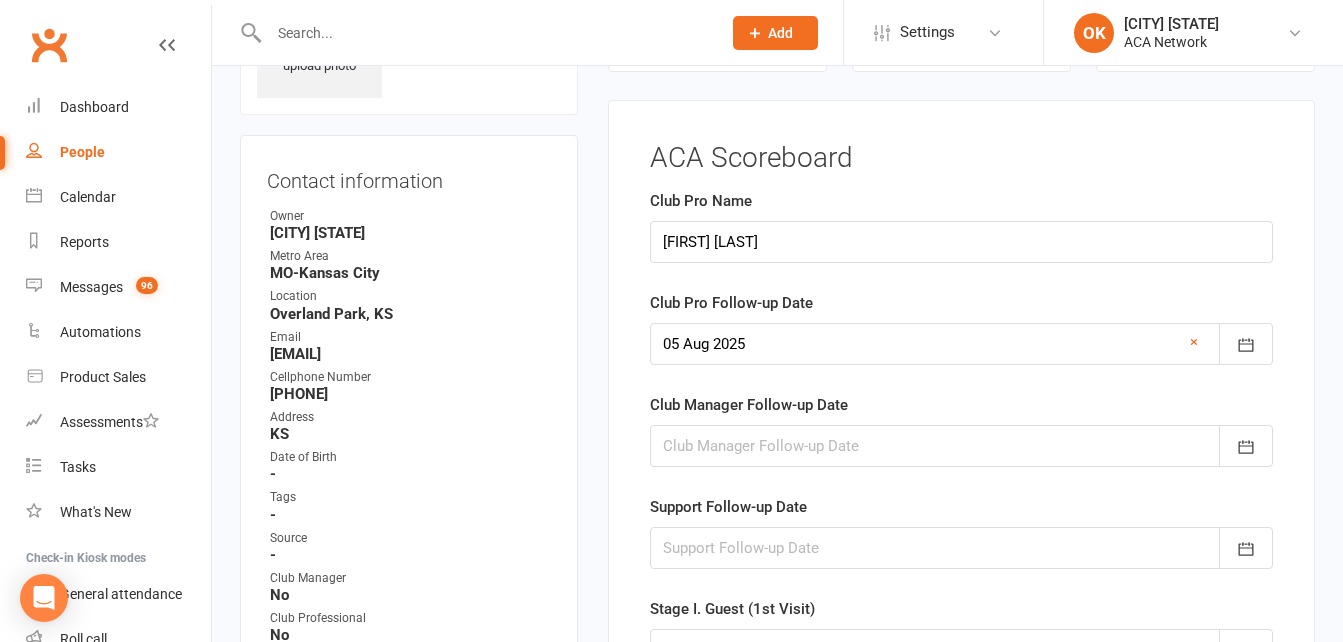 type 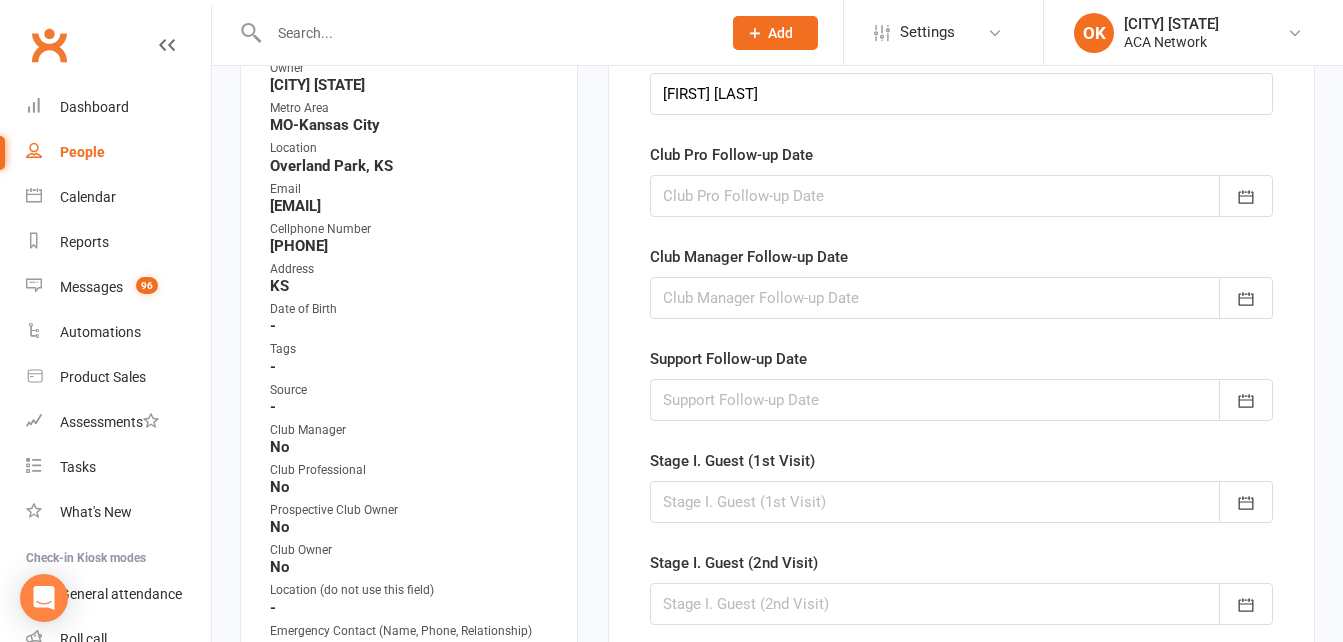 scroll, scrollTop: 238, scrollLeft: 0, axis: vertical 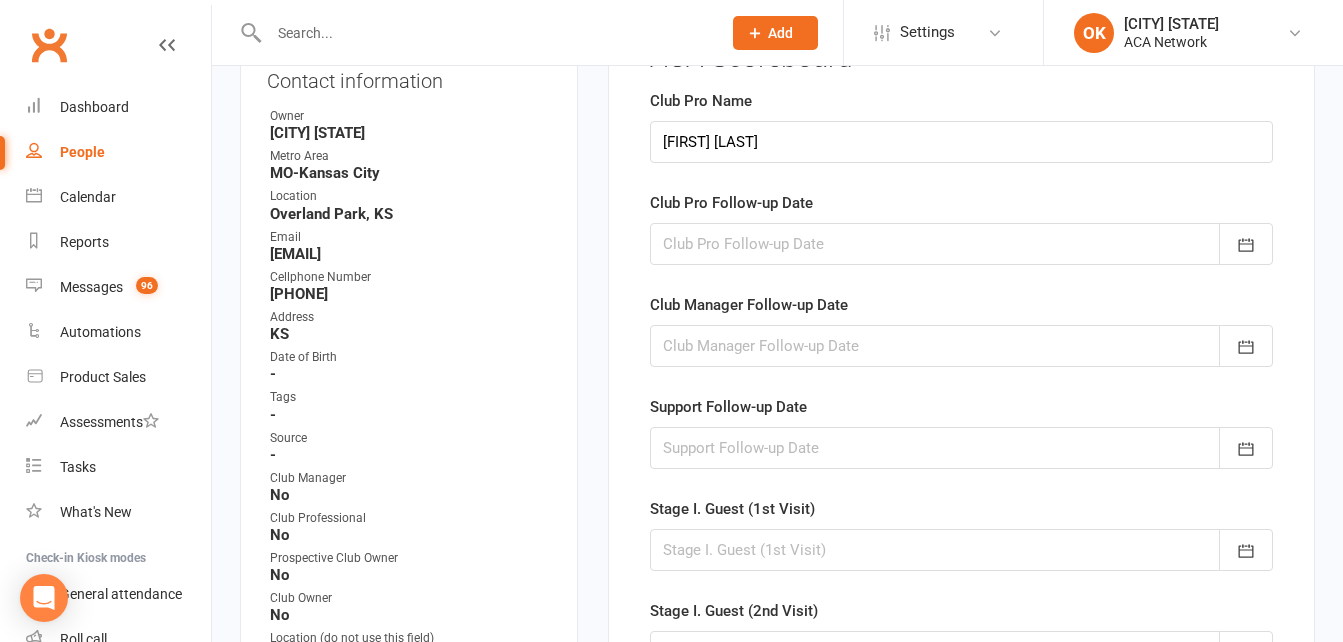 click at bounding box center [961, 346] 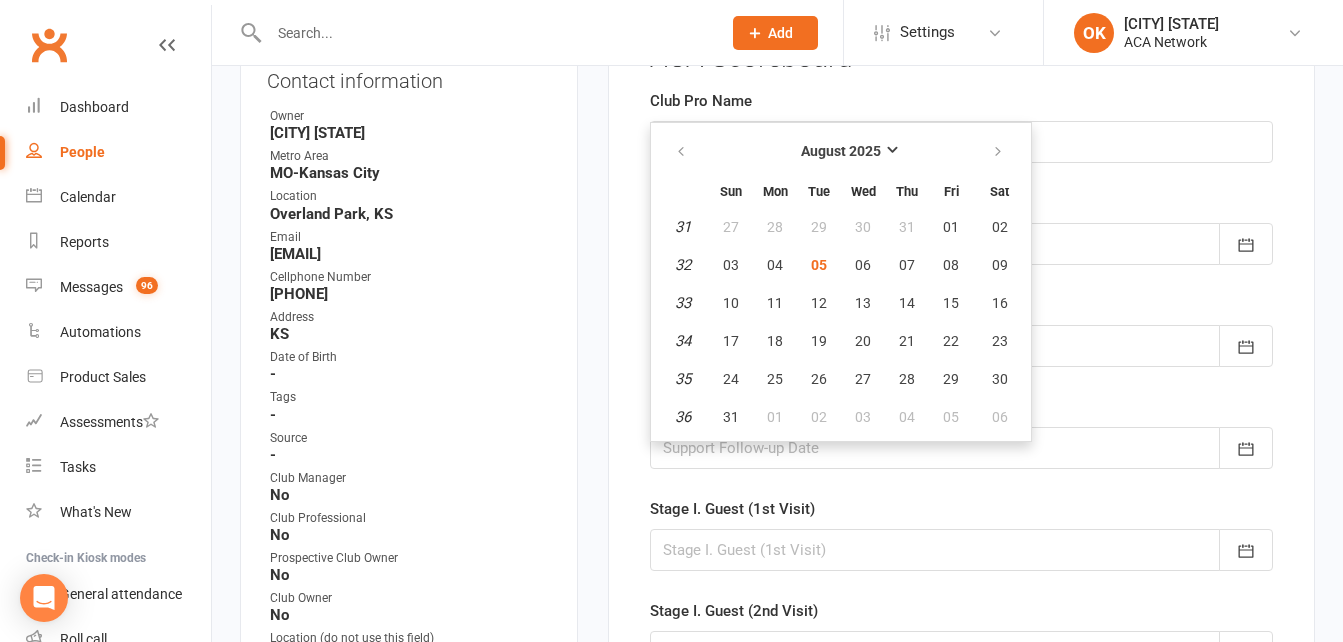 click on "Club Pro Name  Brian Harrison" at bounding box center (961, 126) 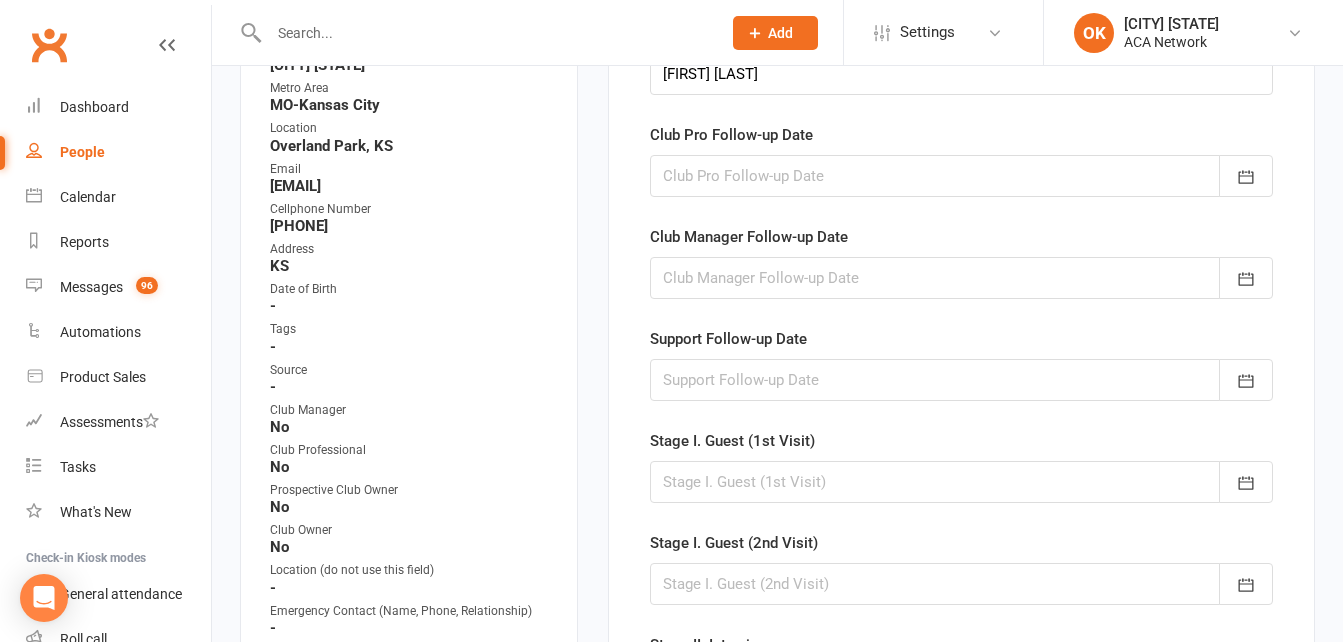 scroll, scrollTop: 338, scrollLeft: 0, axis: vertical 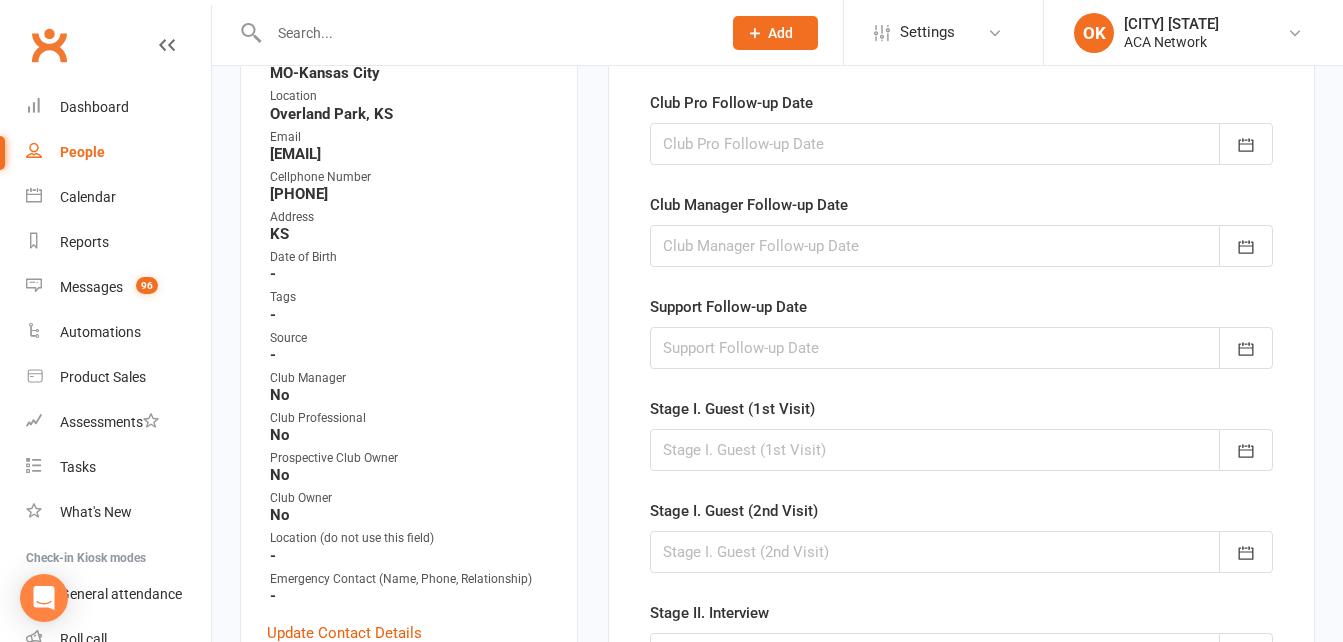 click at bounding box center (961, 450) 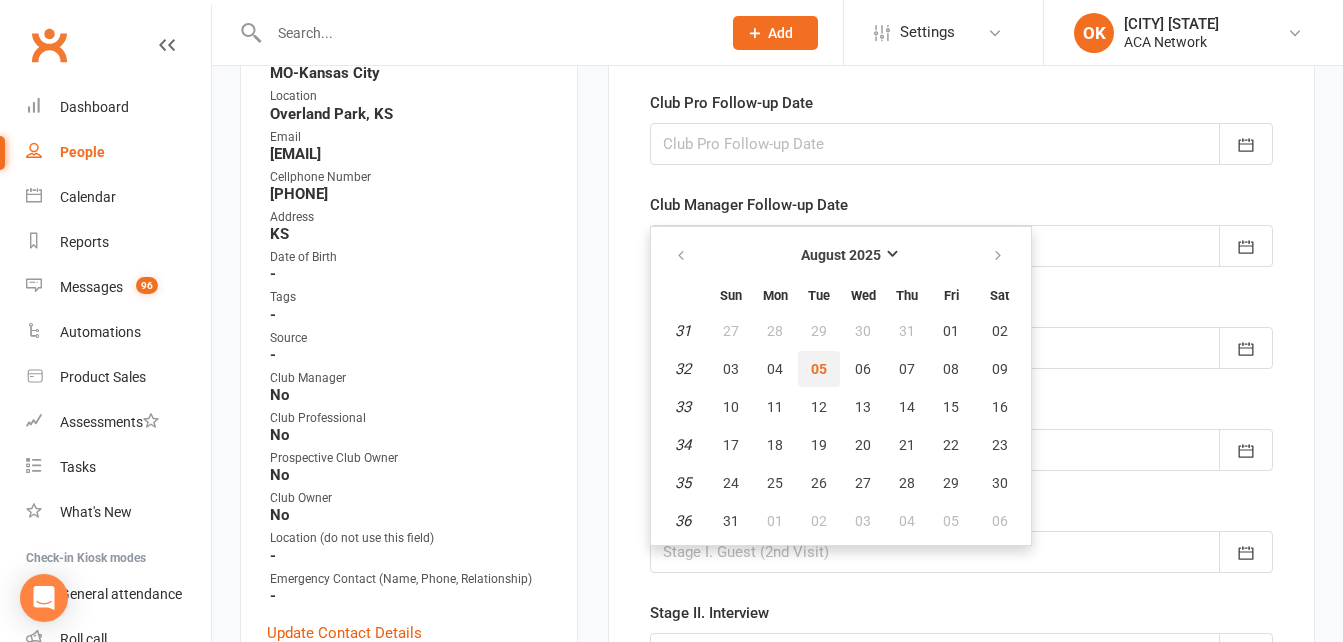 click on "05" at bounding box center [819, 369] 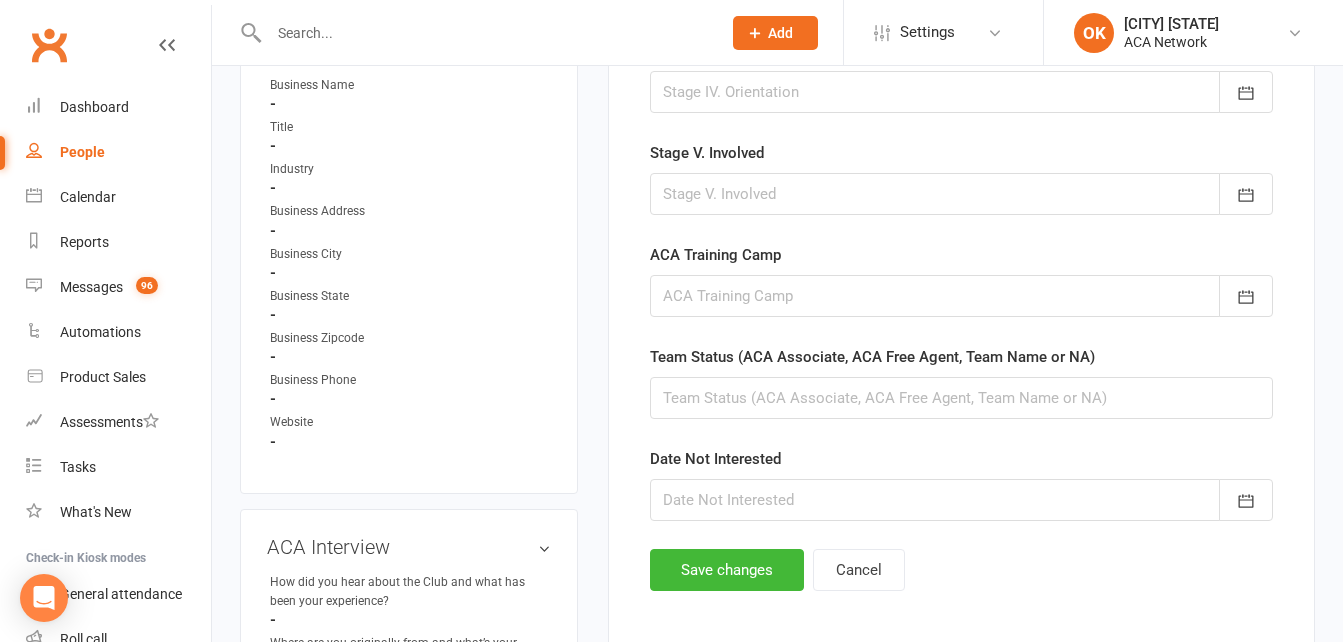 scroll, scrollTop: 1238, scrollLeft: 0, axis: vertical 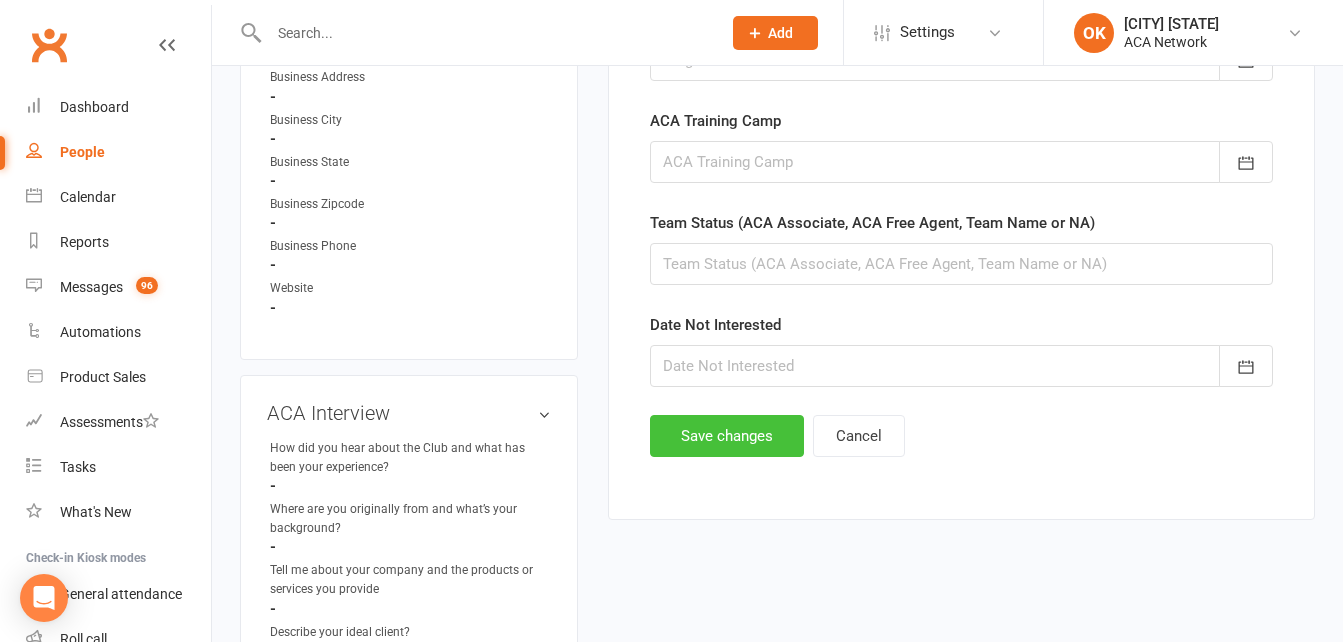 click on "Save changes" at bounding box center (727, 436) 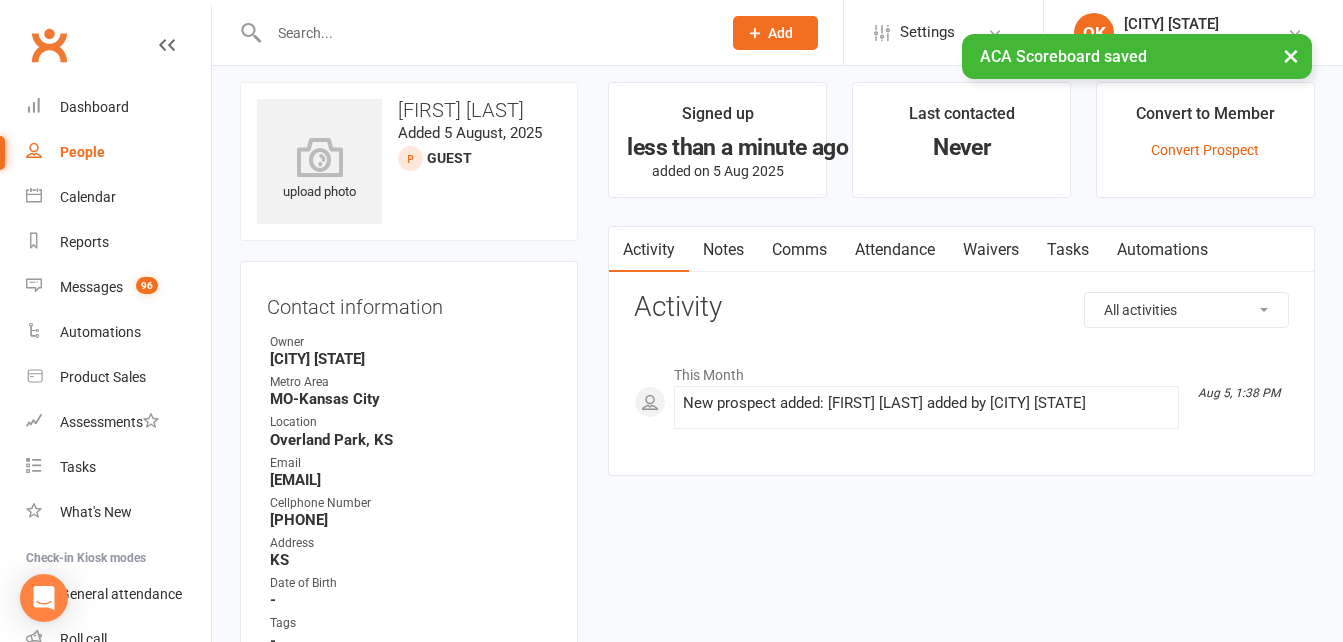 scroll, scrollTop: 0, scrollLeft: 0, axis: both 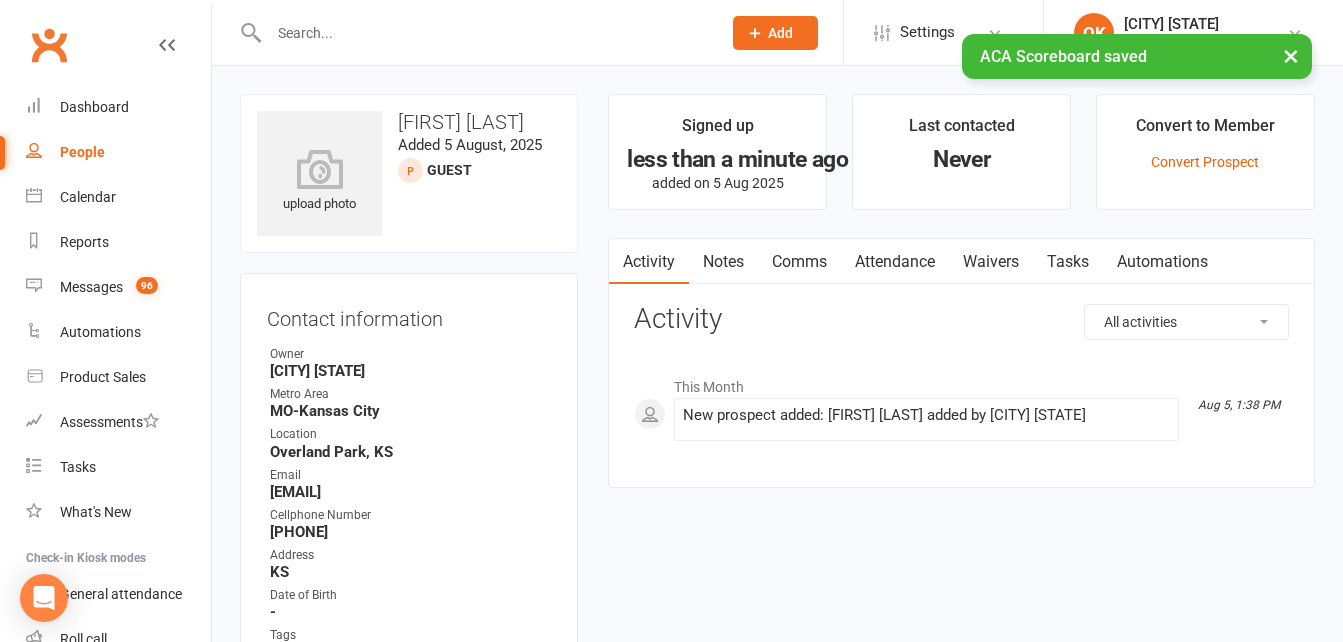 click on "Notes" at bounding box center [723, 262] 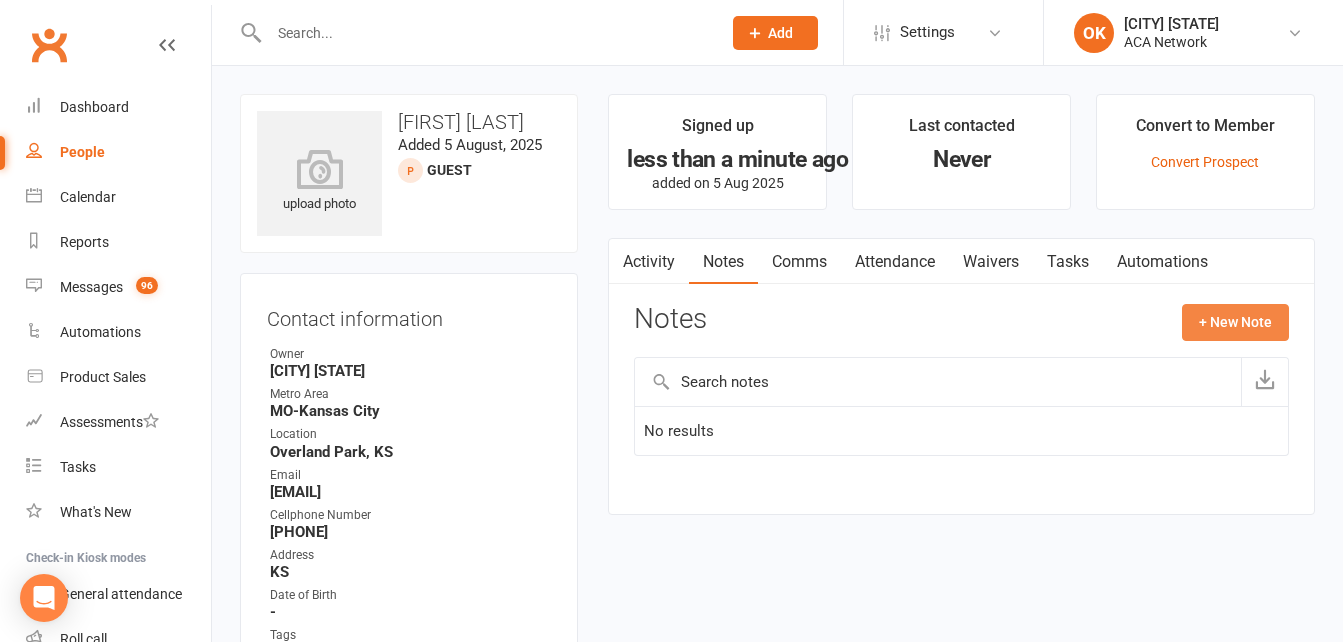 click on "+ New Note" at bounding box center [1235, 322] 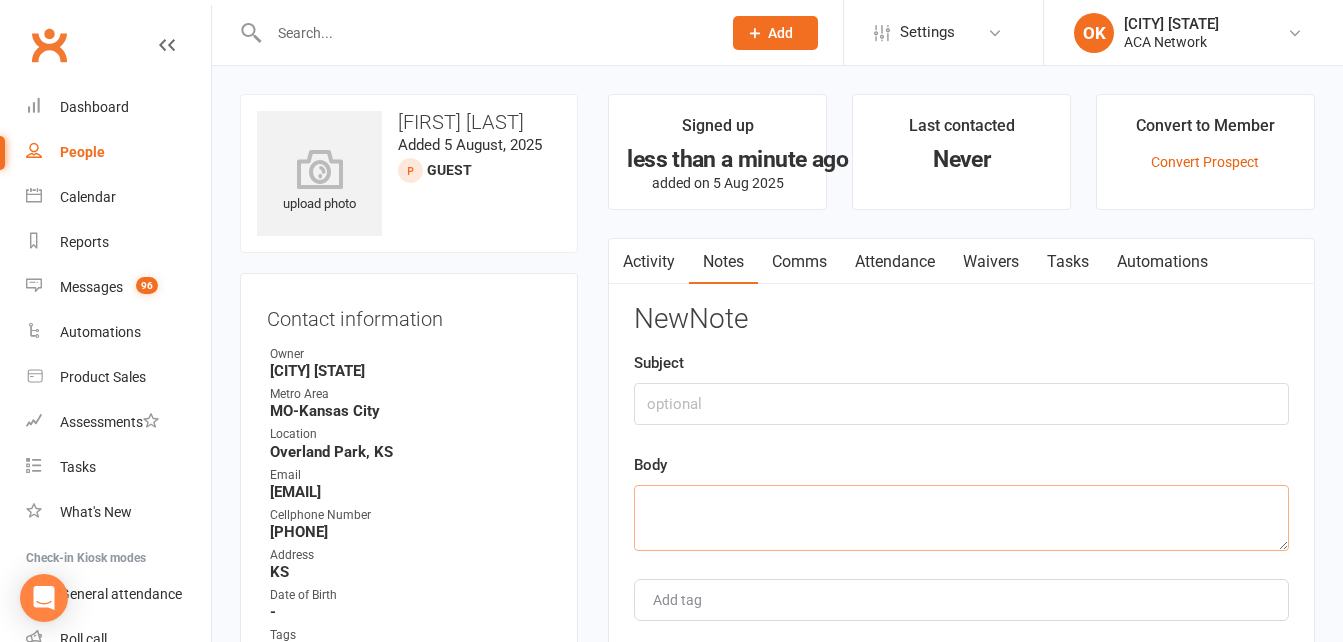 click at bounding box center [961, 518] 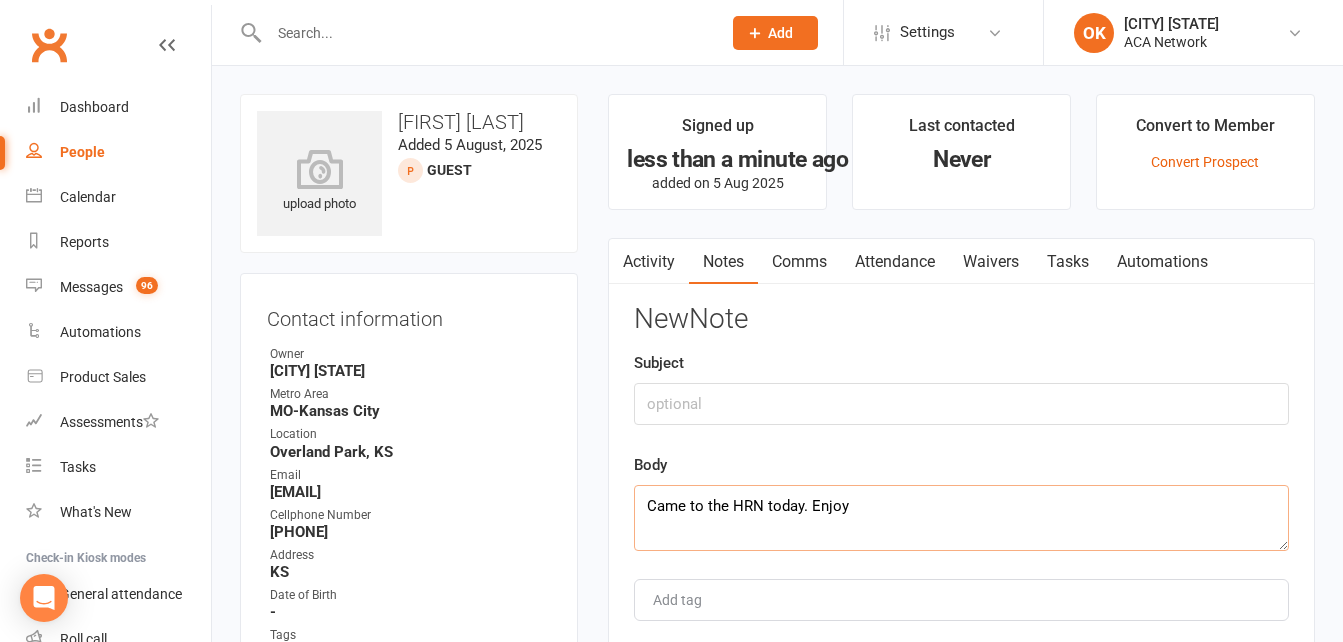 type on "Came to the HRN today. Enjoyed" 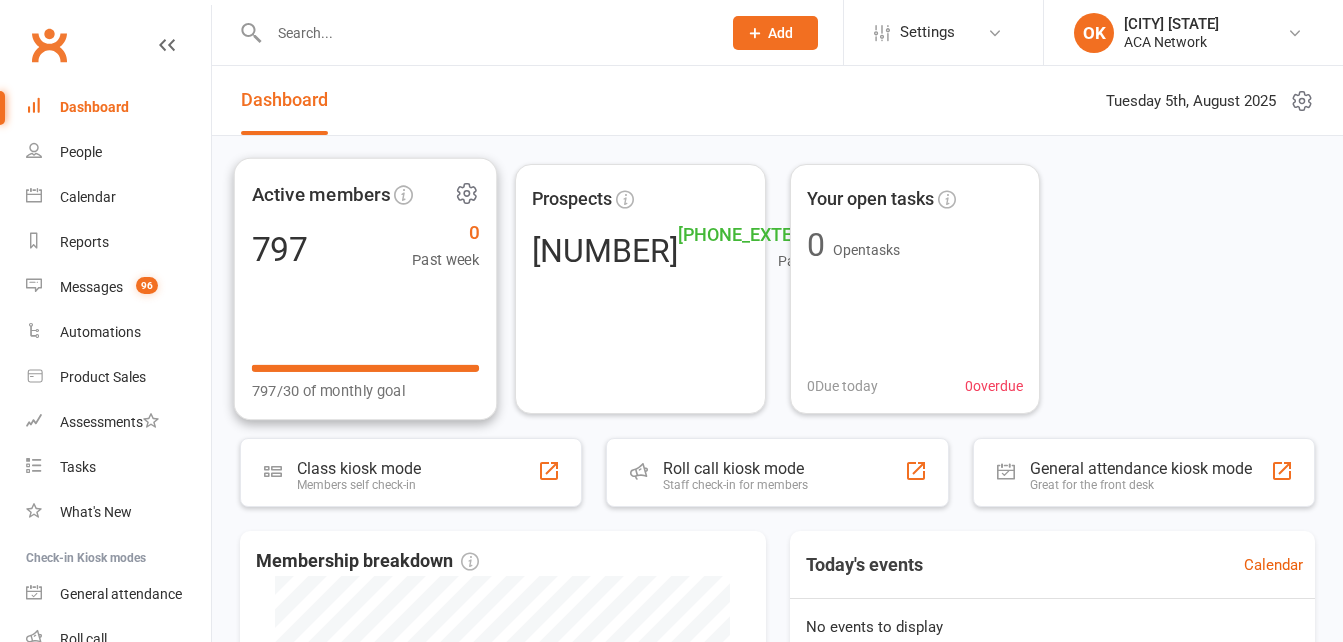 scroll, scrollTop: 0, scrollLeft: 0, axis: both 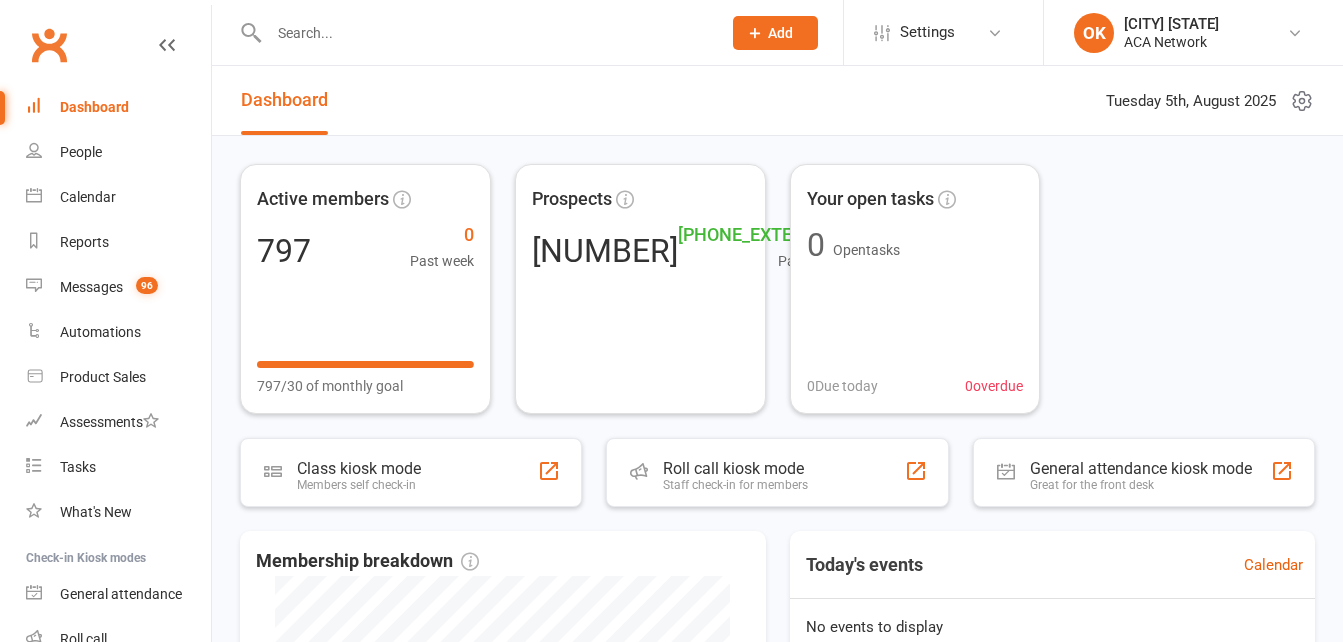 click at bounding box center [485, 33] 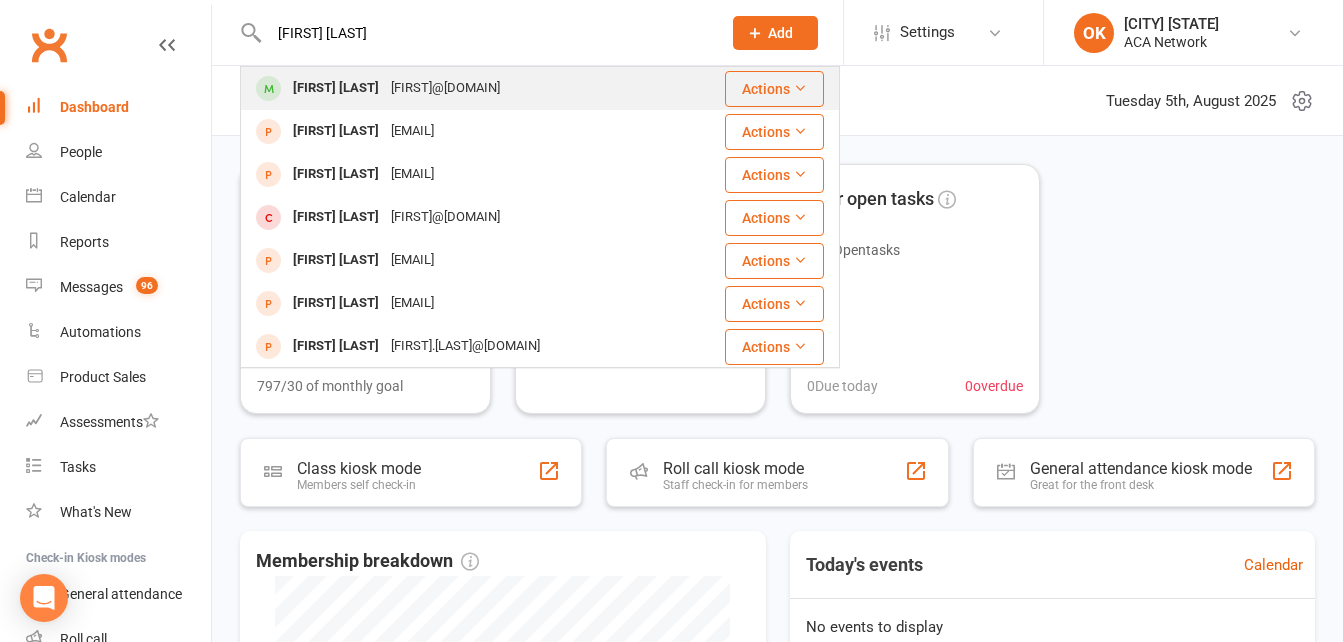 type on "[FIRST] [LAST]" 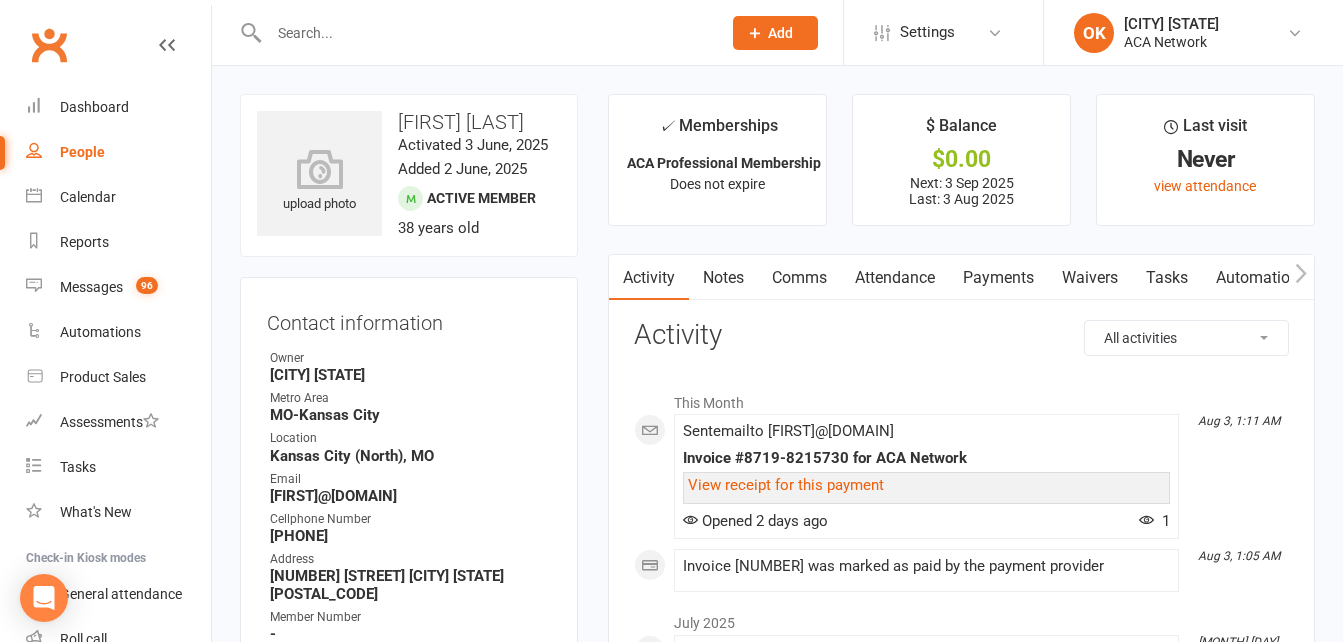 click at bounding box center (485, 33) 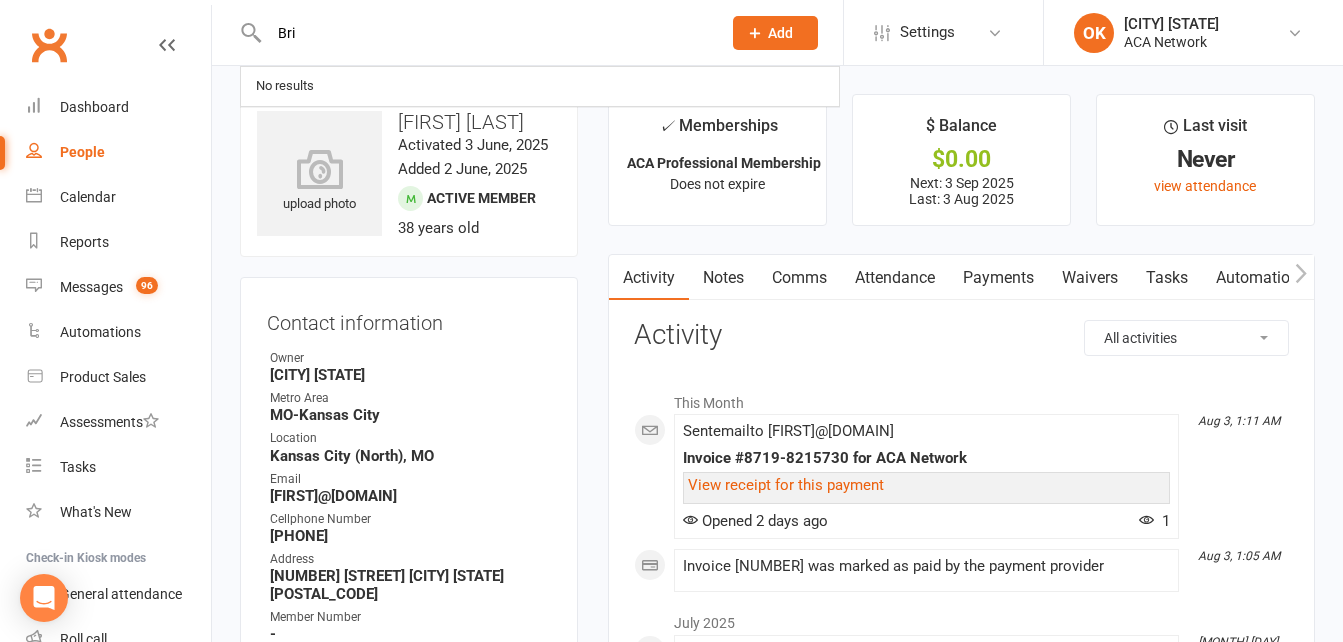 click on "Bri" at bounding box center [485, 33] 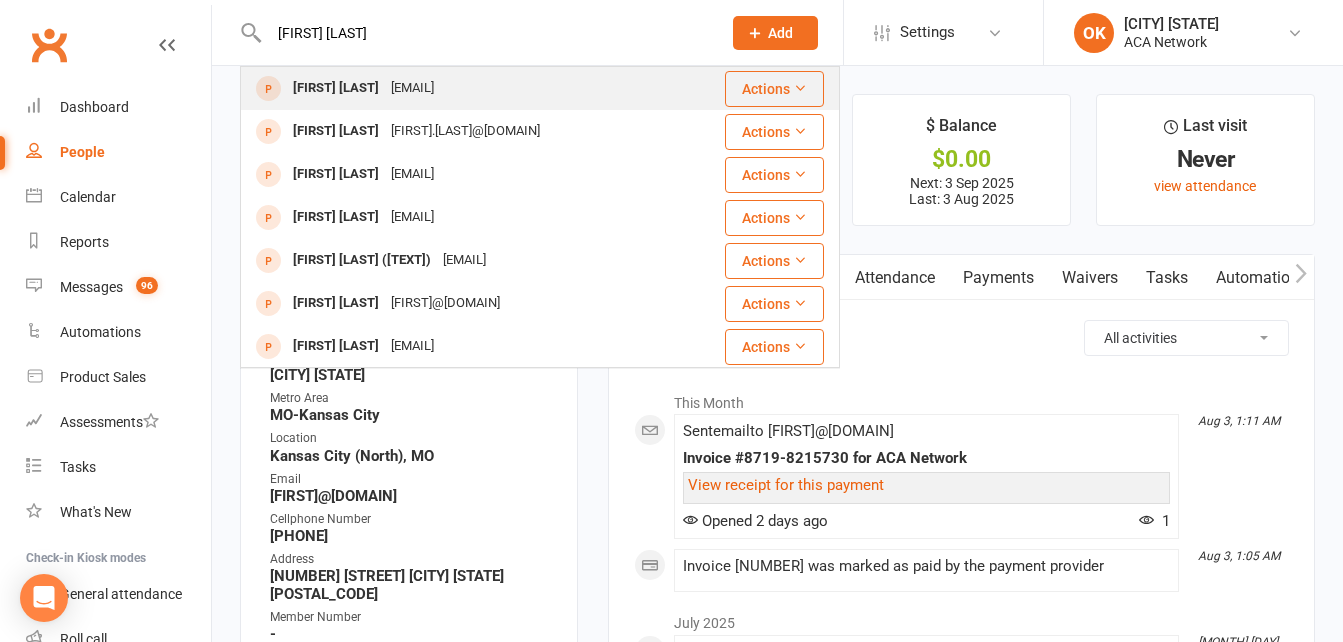 type on "[FIRST] [LAST]" 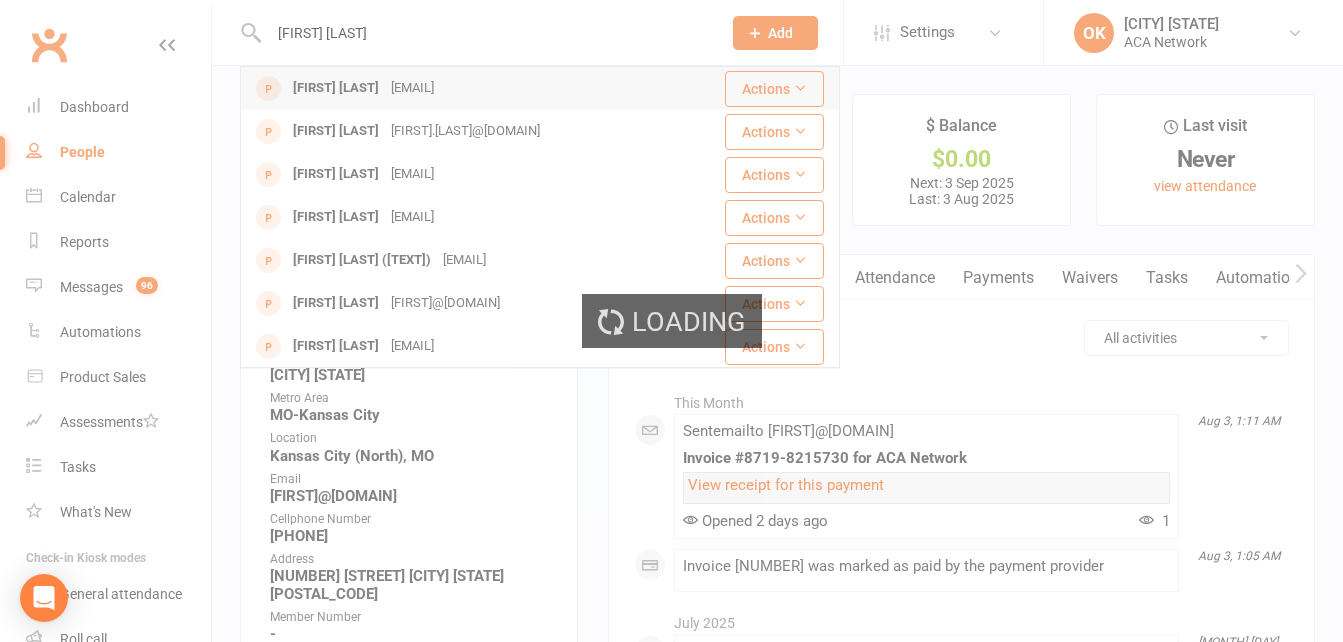 type 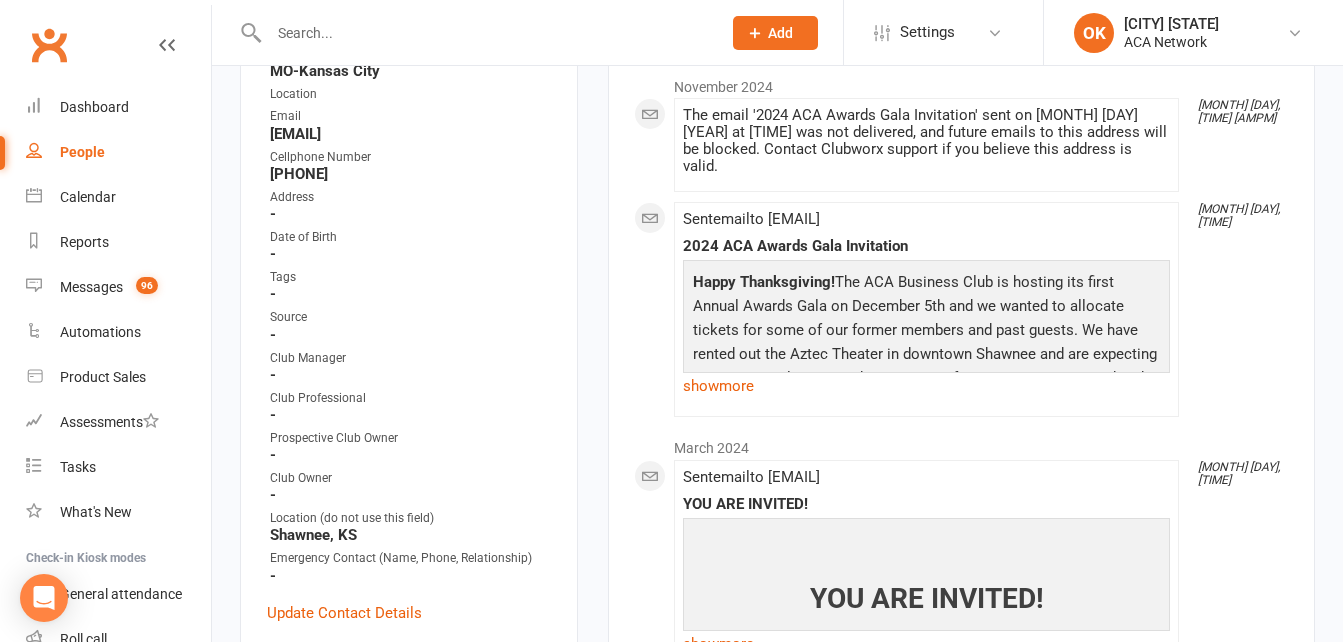 scroll, scrollTop: 500, scrollLeft: 0, axis: vertical 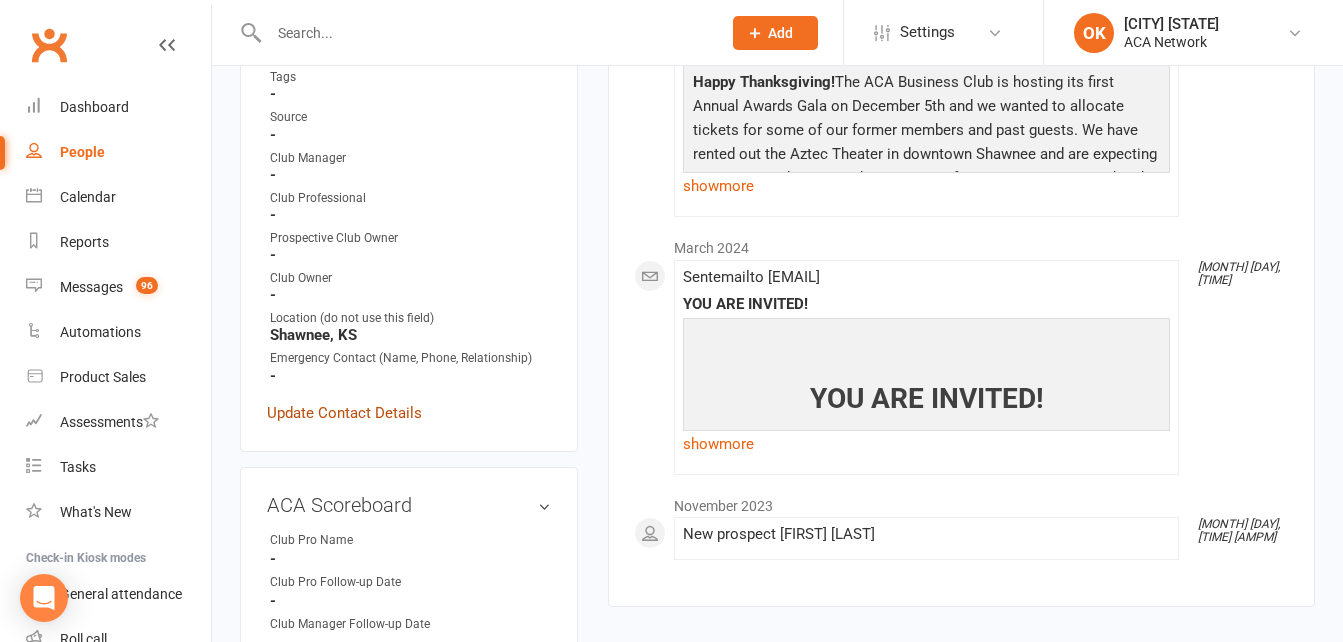 click on "Update Contact Details" at bounding box center (344, 413) 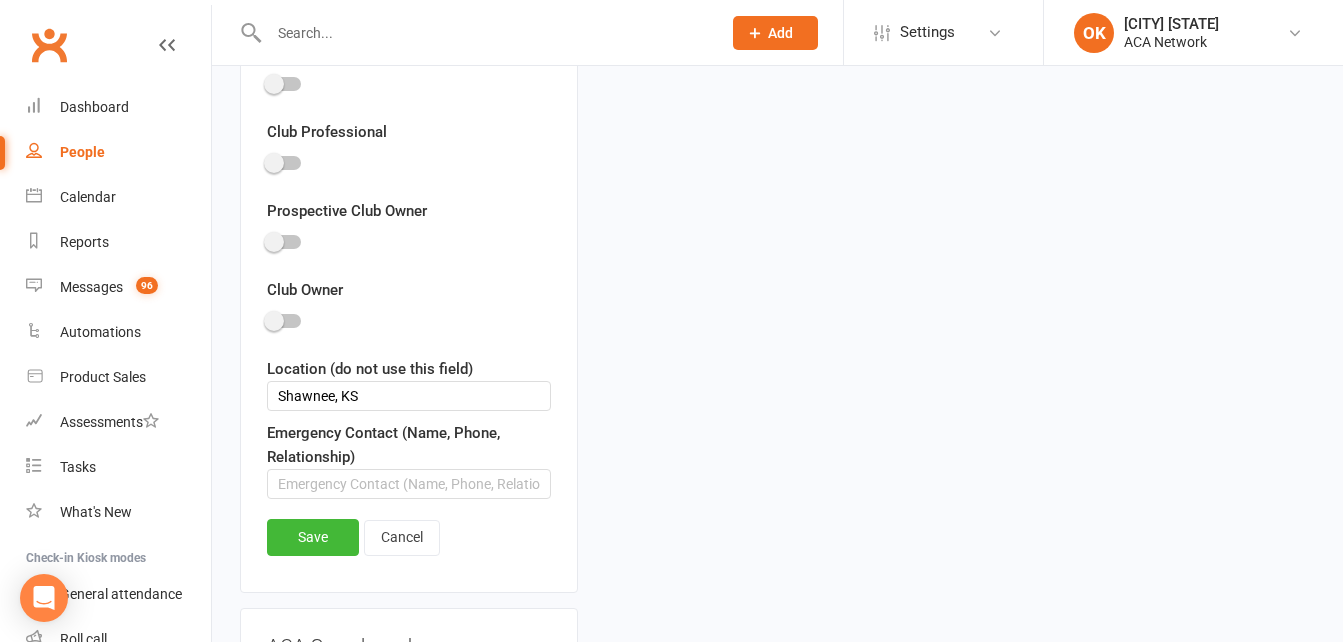 scroll, scrollTop: 1394, scrollLeft: 0, axis: vertical 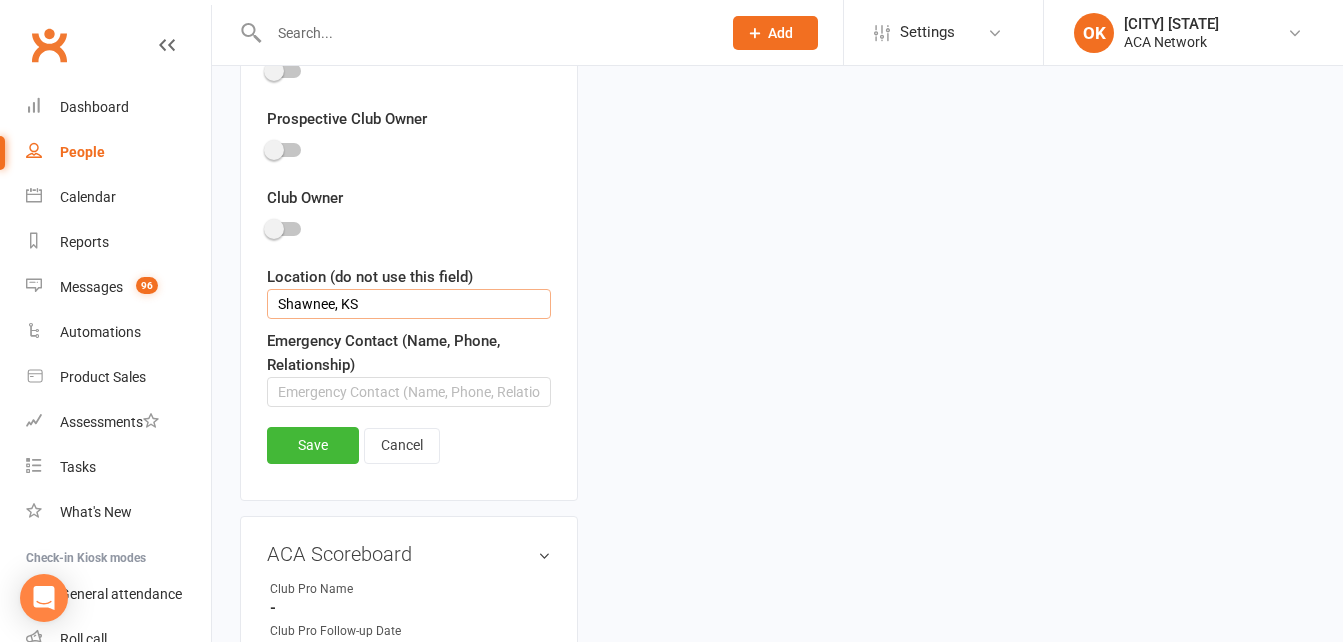 click on "Shawnee, KS" at bounding box center (409, 304) 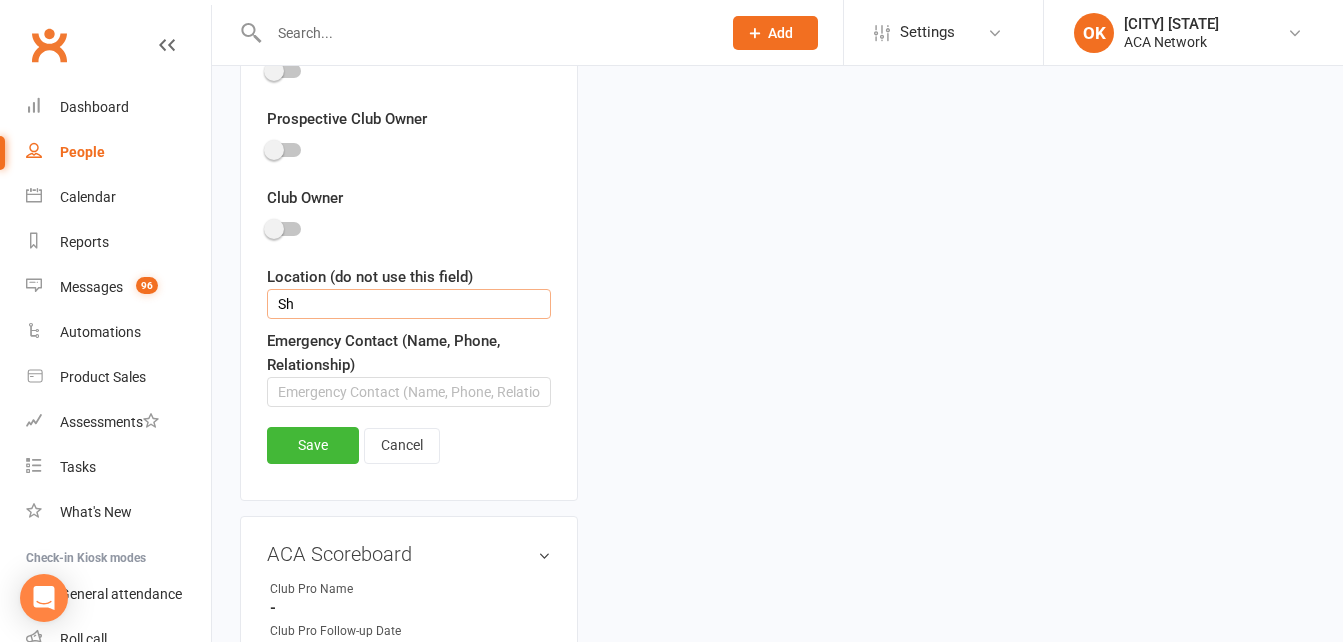 type on "S" 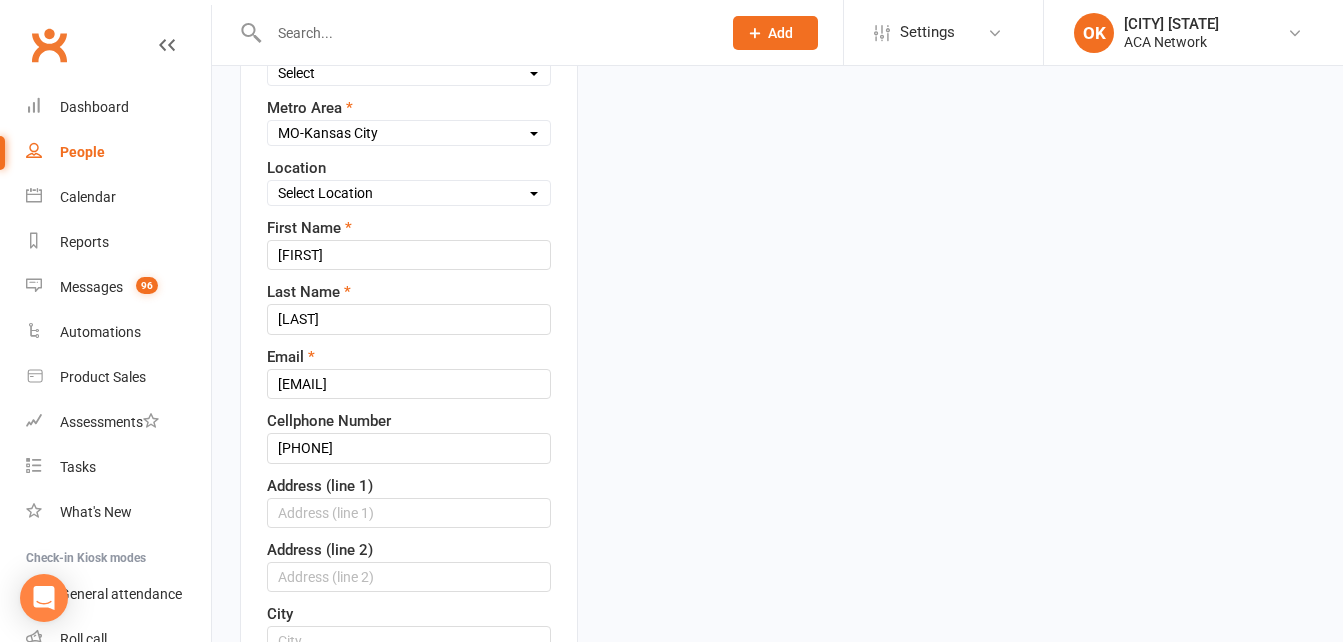 scroll, scrollTop: 194, scrollLeft: 0, axis: vertical 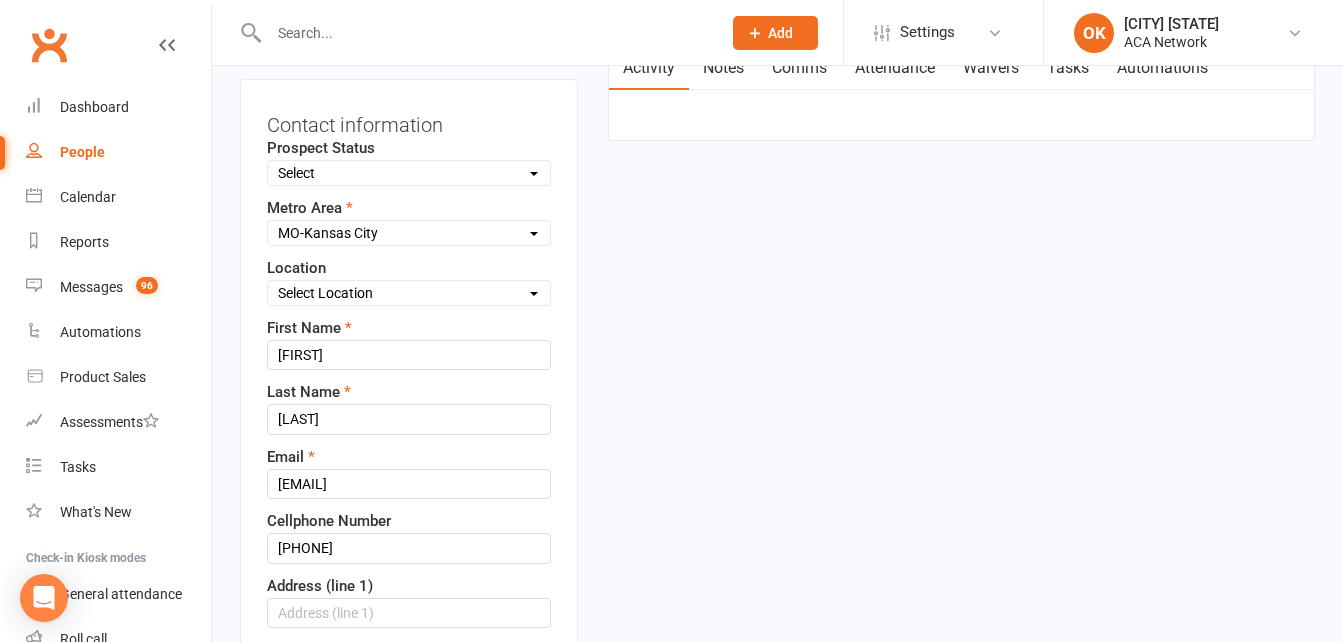 type 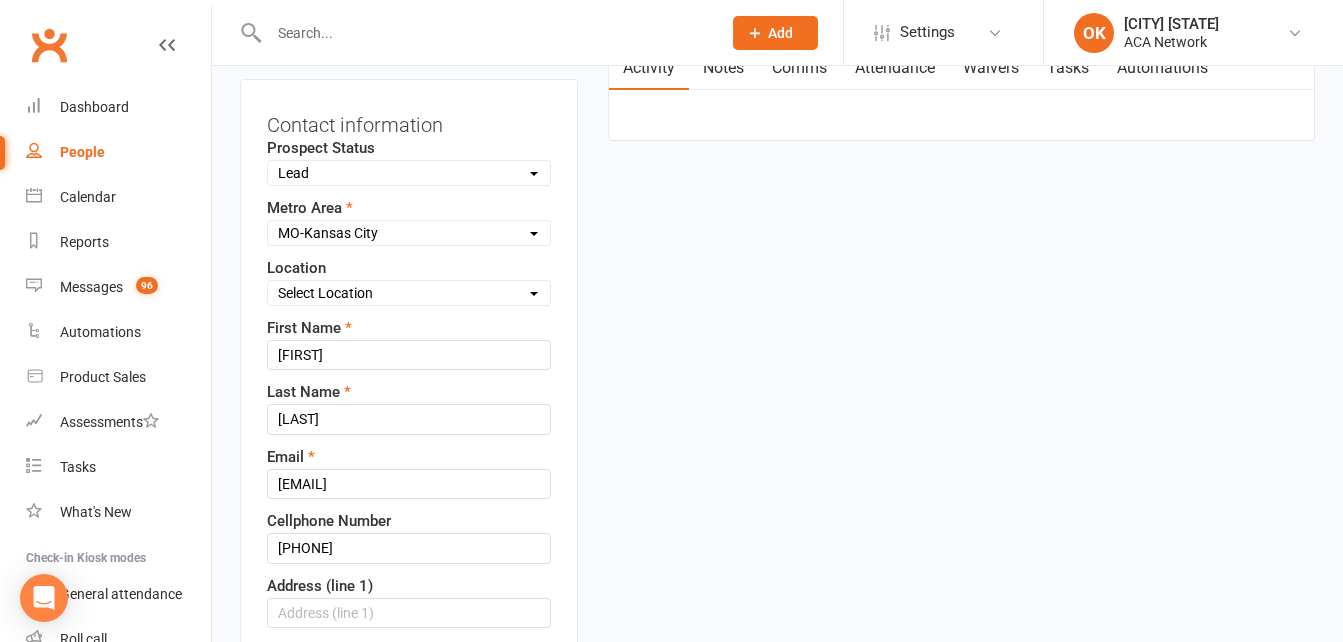 click on "[CATEGORY] [CATEGORY] [CATEGORY] [CATEGORY]" at bounding box center [409, 173] 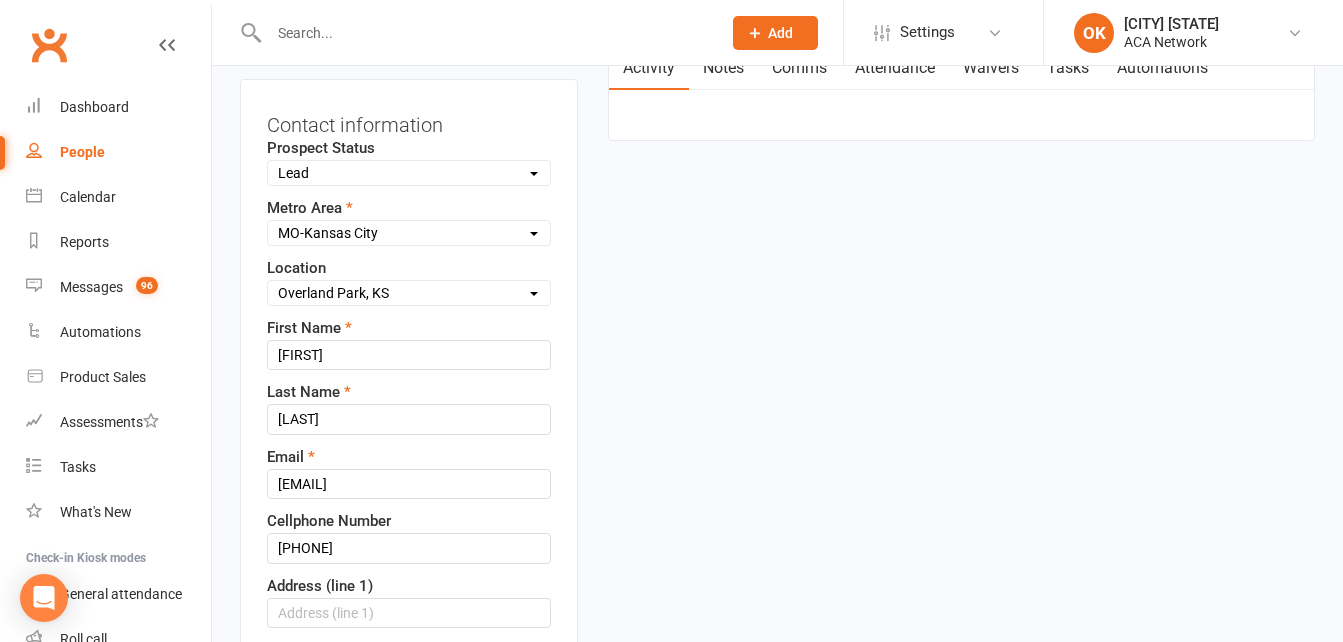 click on "Select Location ACA Global Business Club ACA Rookie Club Arlington, TX Belton, MO Bonner Springs, KS Chesterfield, MO Colorado Springs, CO Columbia, MO Ft. Collins, CO Kansas City (Downtown), MO Kansas City (North), MO Lakewood, CO Lees Summit, MO Olathe, KS Overland Park, KS Quincy, IL Reno, NV Schaumburg, IL Shawnee, KS Springfield, IL" at bounding box center (409, 293) 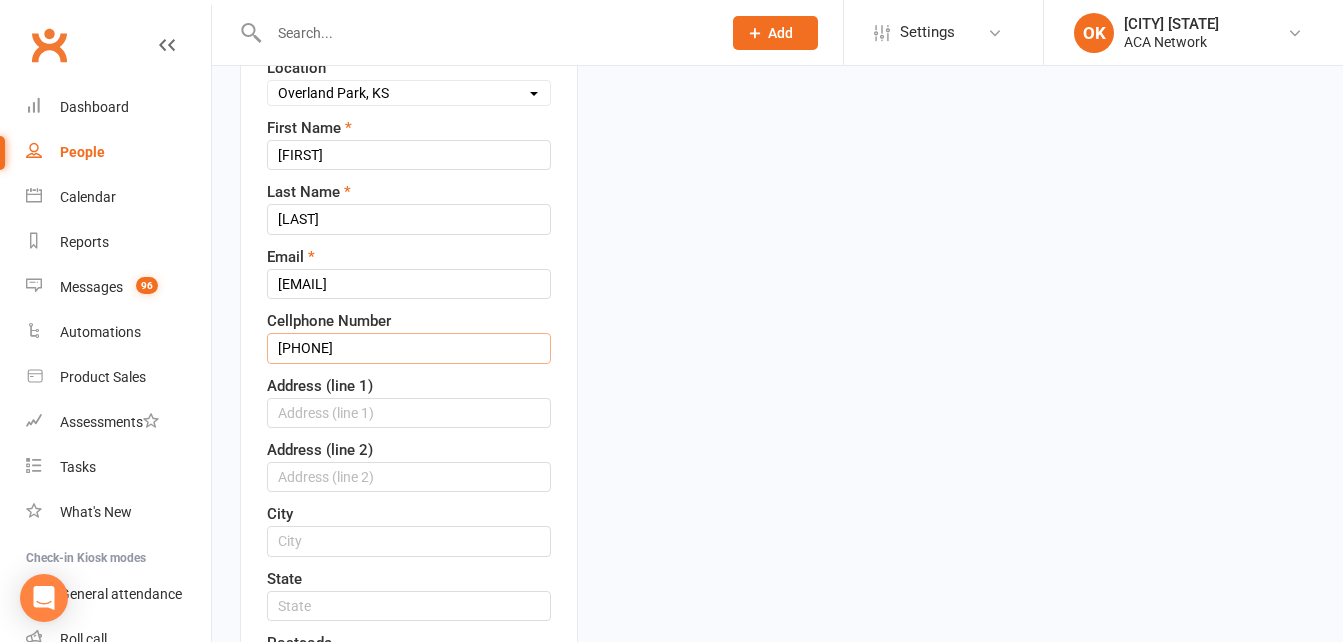 click on "[PHONE]" at bounding box center (409, 348) 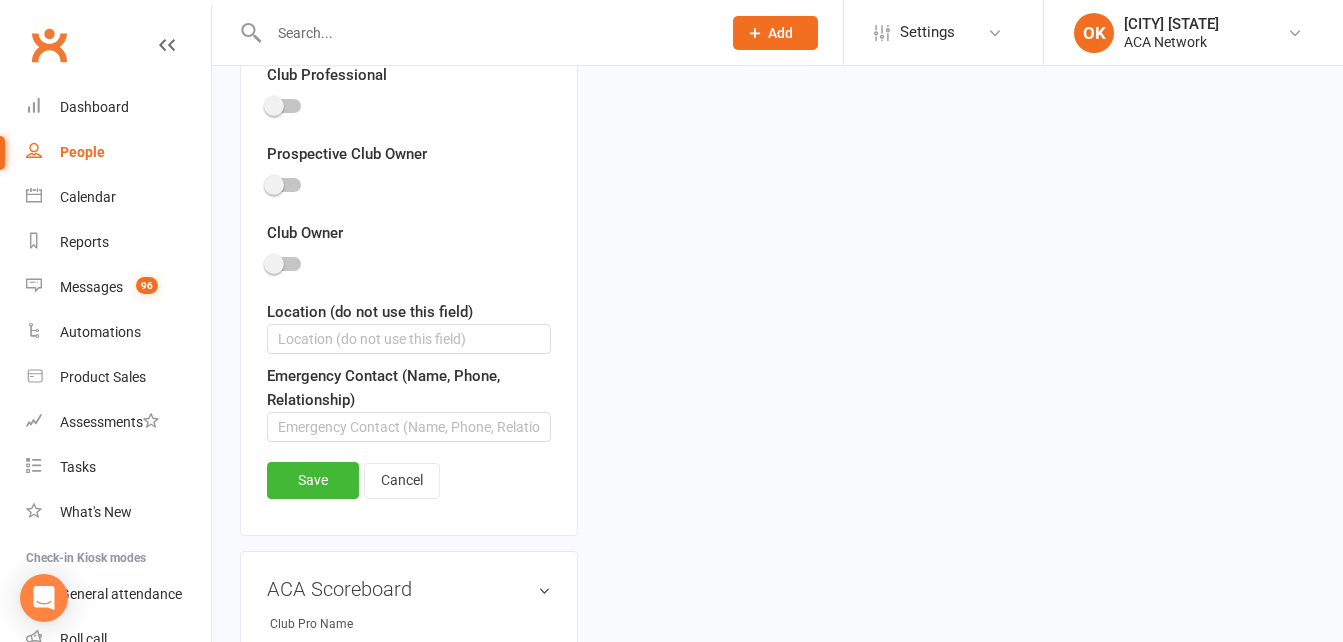 scroll, scrollTop: 1394, scrollLeft: 0, axis: vertical 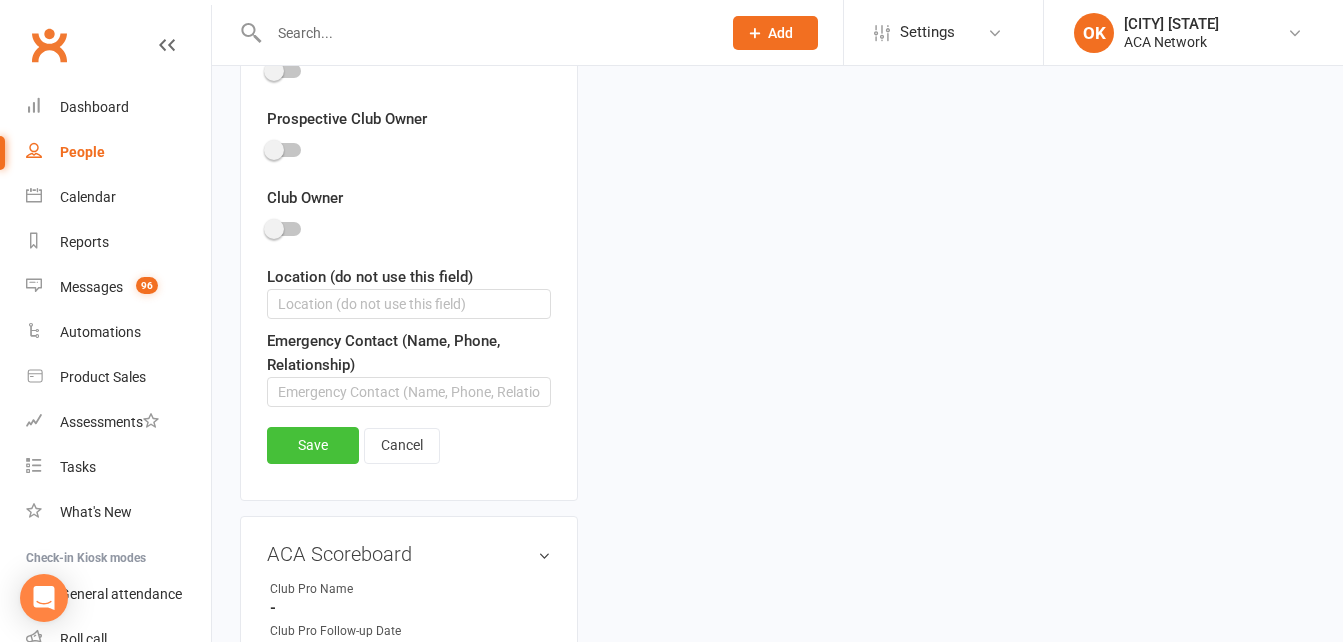 type on "[PHONE]" 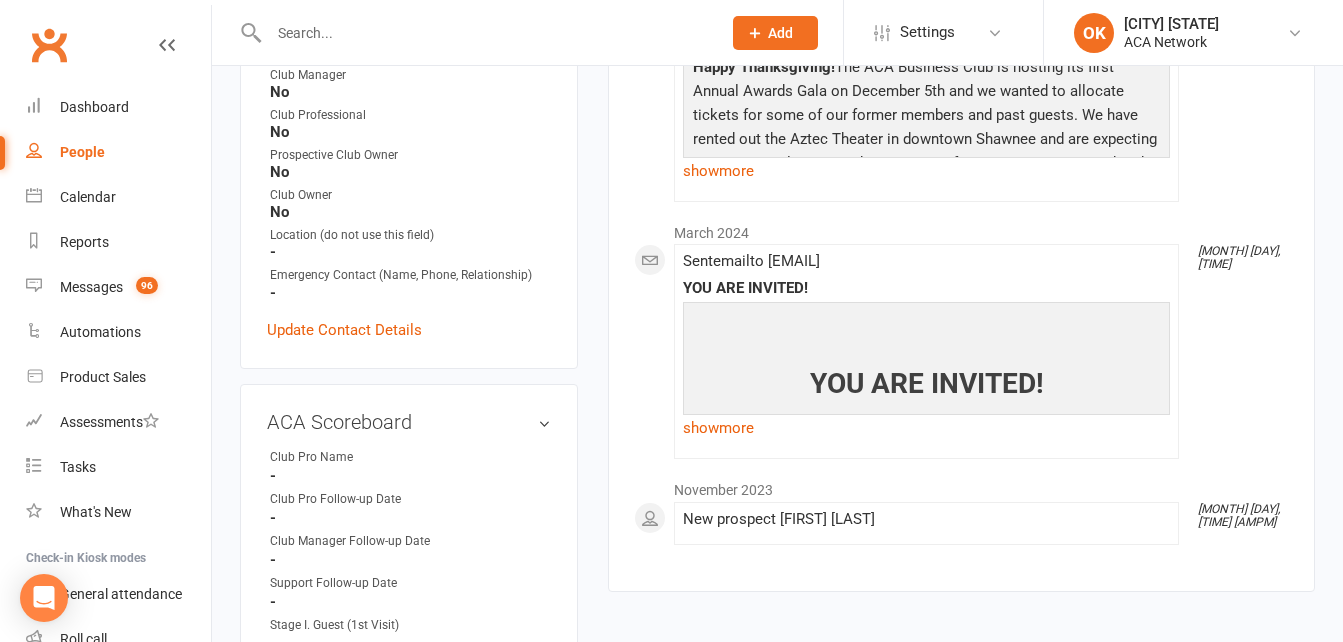 scroll, scrollTop: 594, scrollLeft: 0, axis: vertical 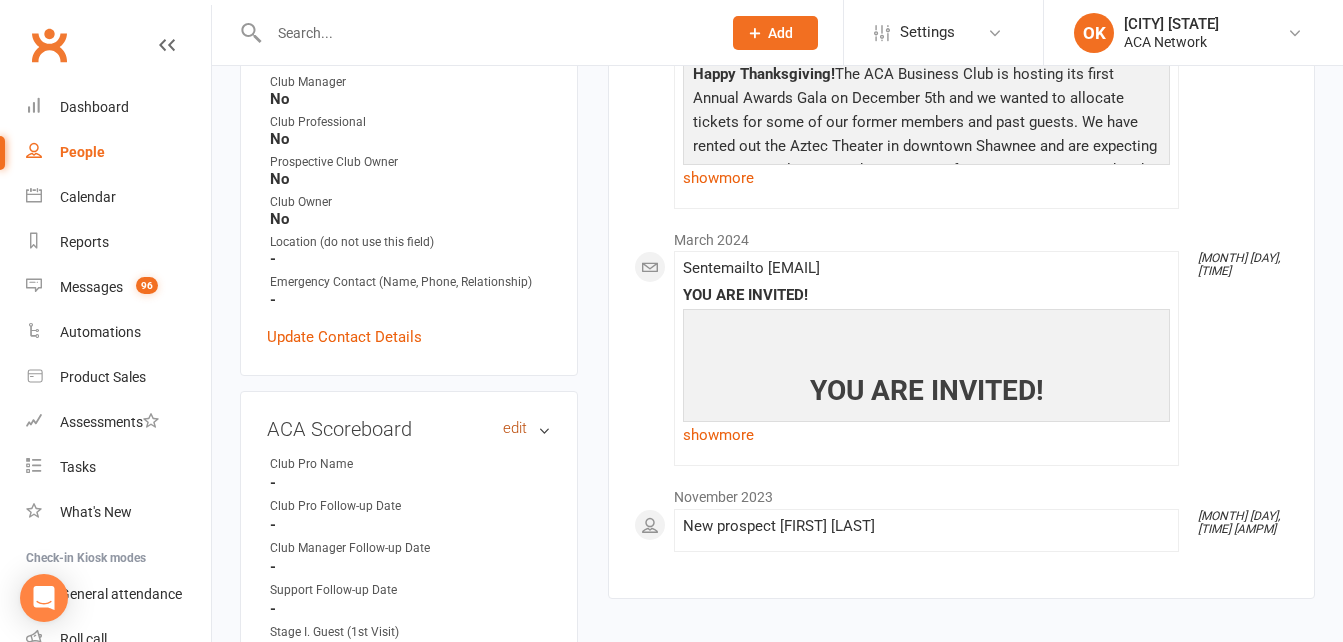 click on "edit" at bounding box center [515, 428] 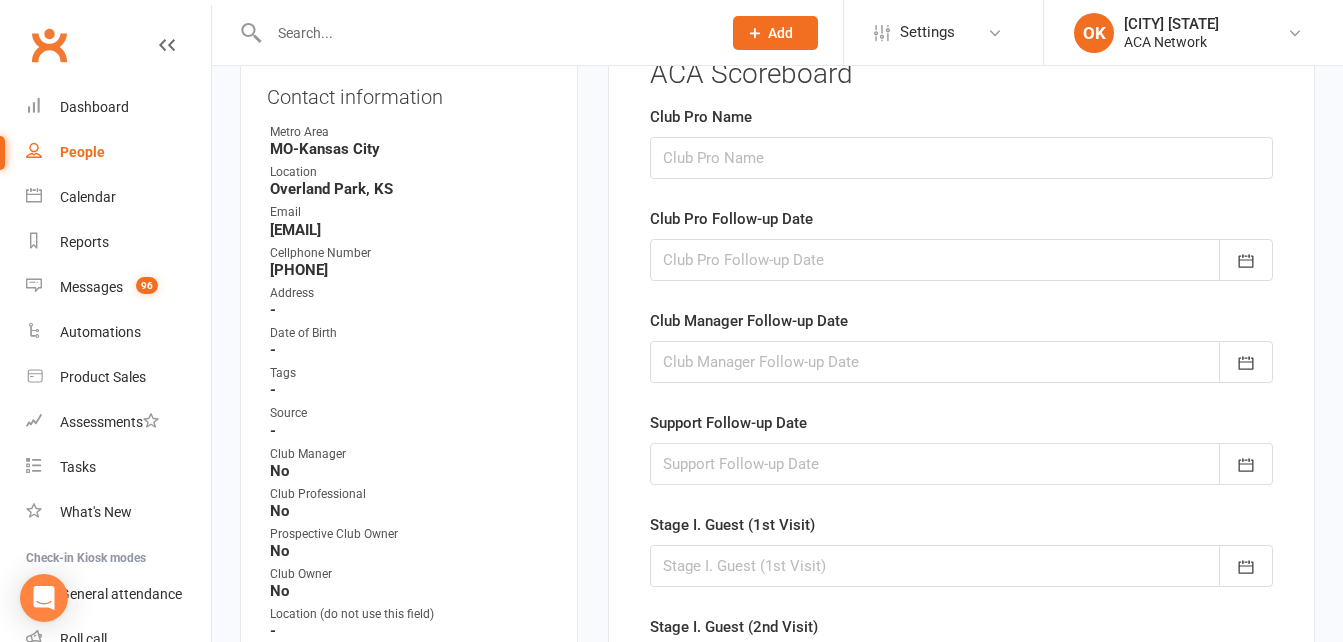 scroll, scrollTop: 138, scrollLeft: 0, axis: vertical 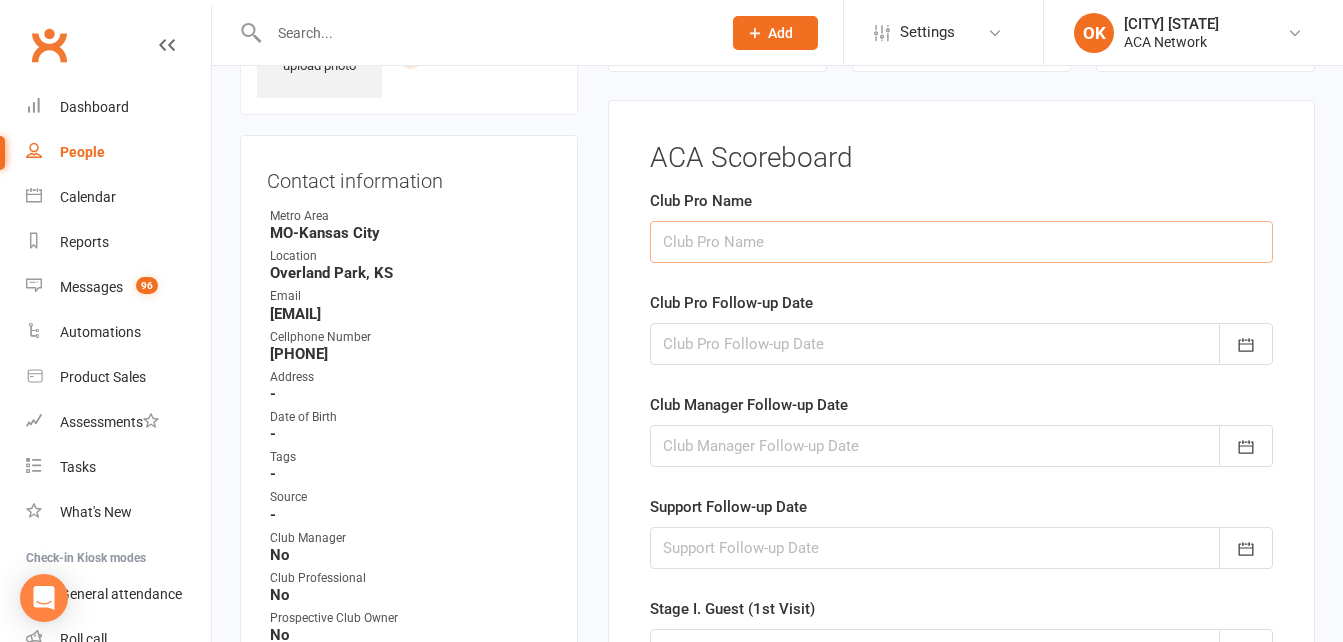 click at bounding box center [961, 242] 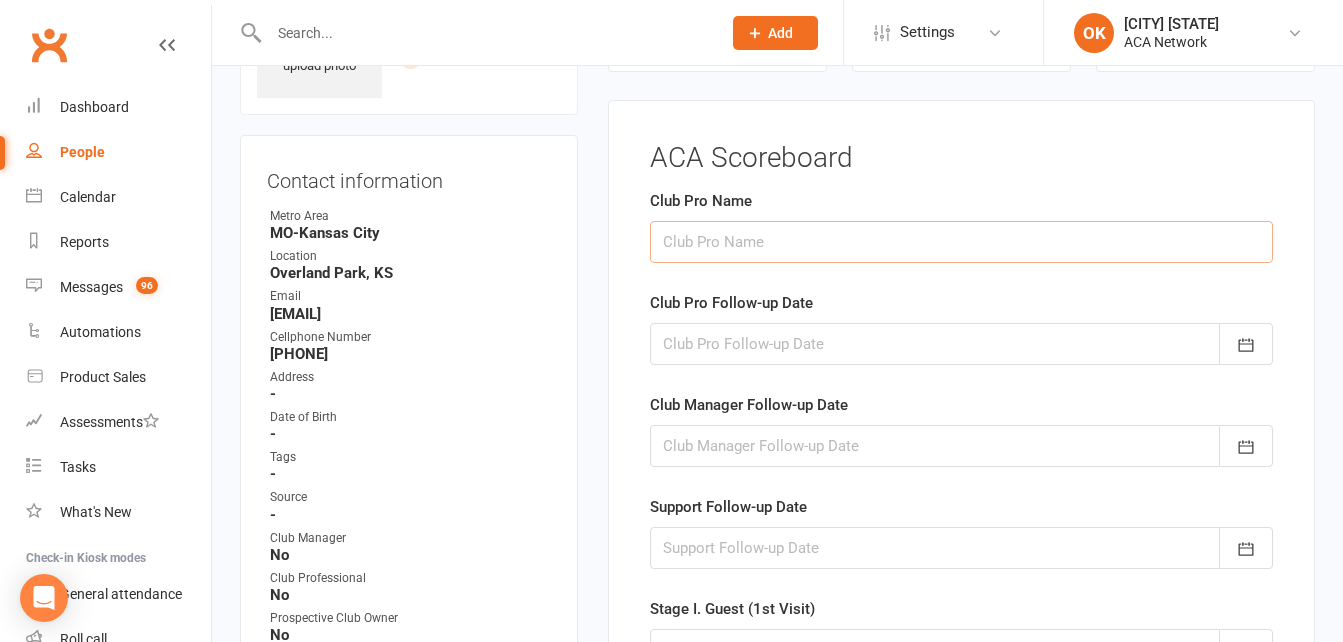 type on "[FIRST] [LAST]" 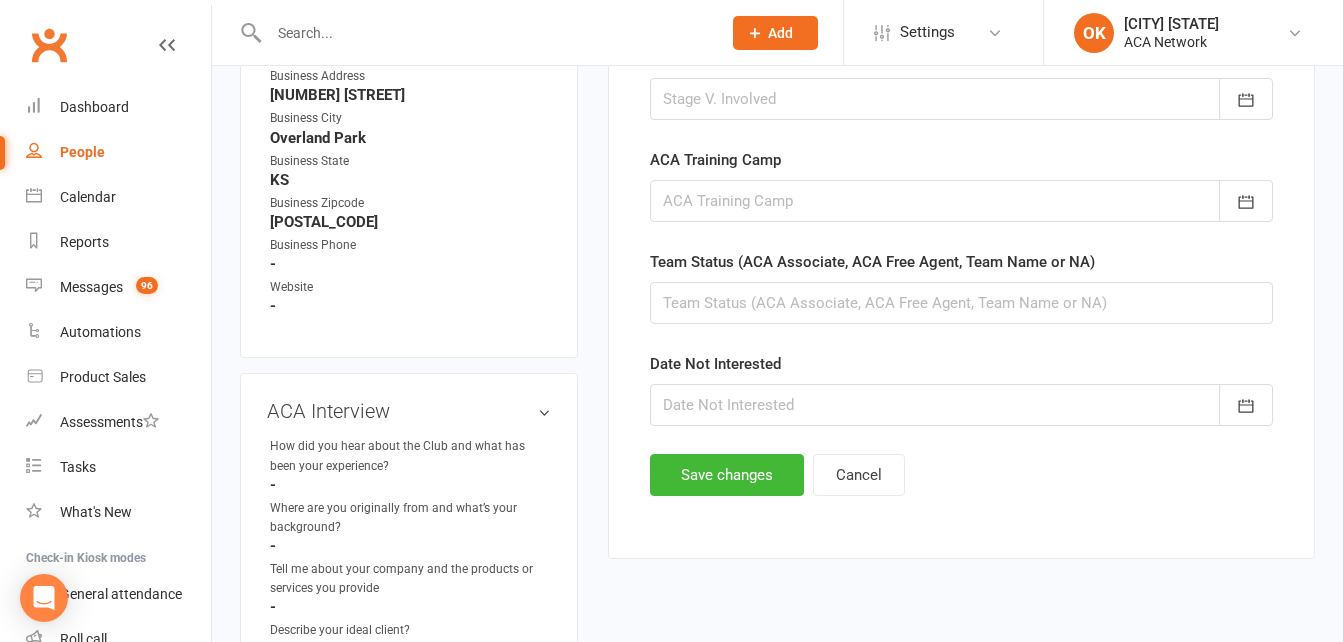 scroll, scrollTop: 1200, scrollLeft: 0, axis: vertical 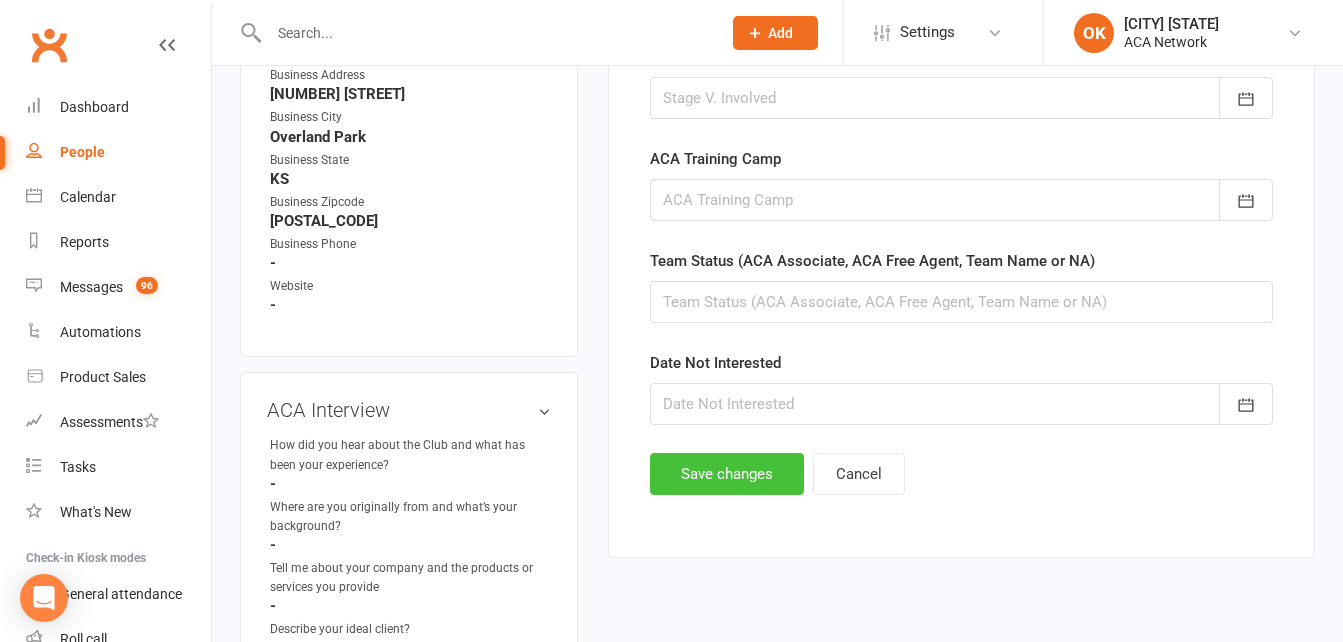 click on "Save changes" at bounding box center [727, 474] 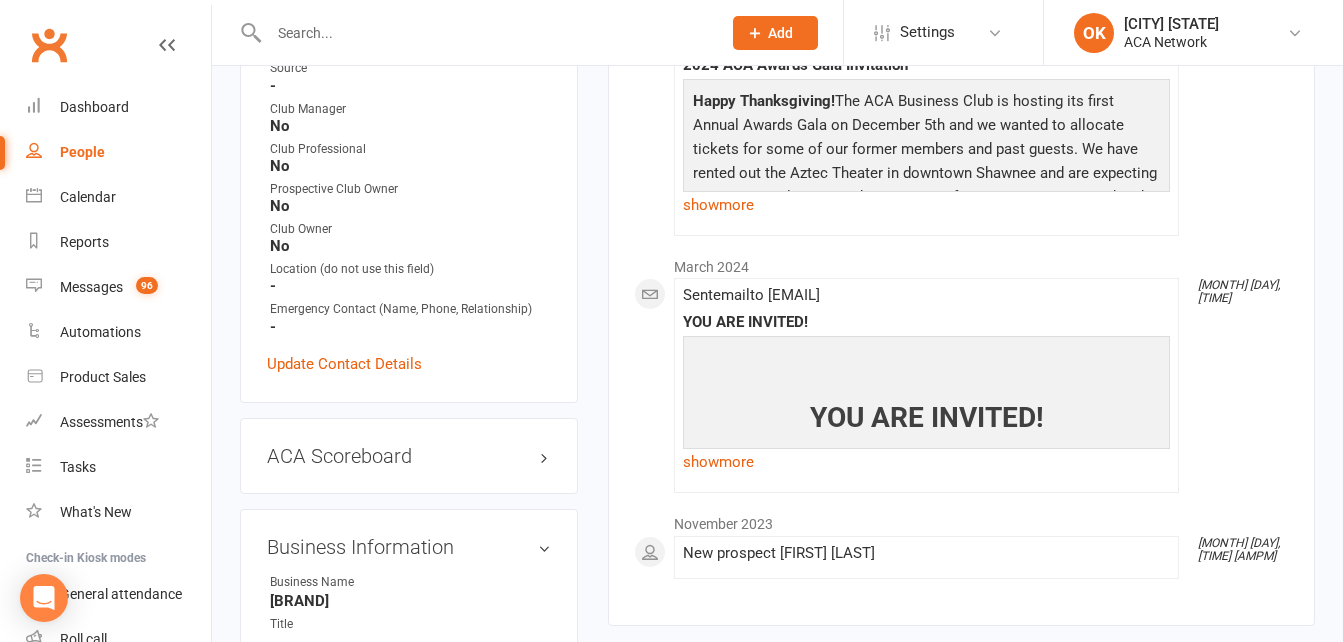 scroll, scrollTop: 600, scrollLeft: 0, axis: vertical 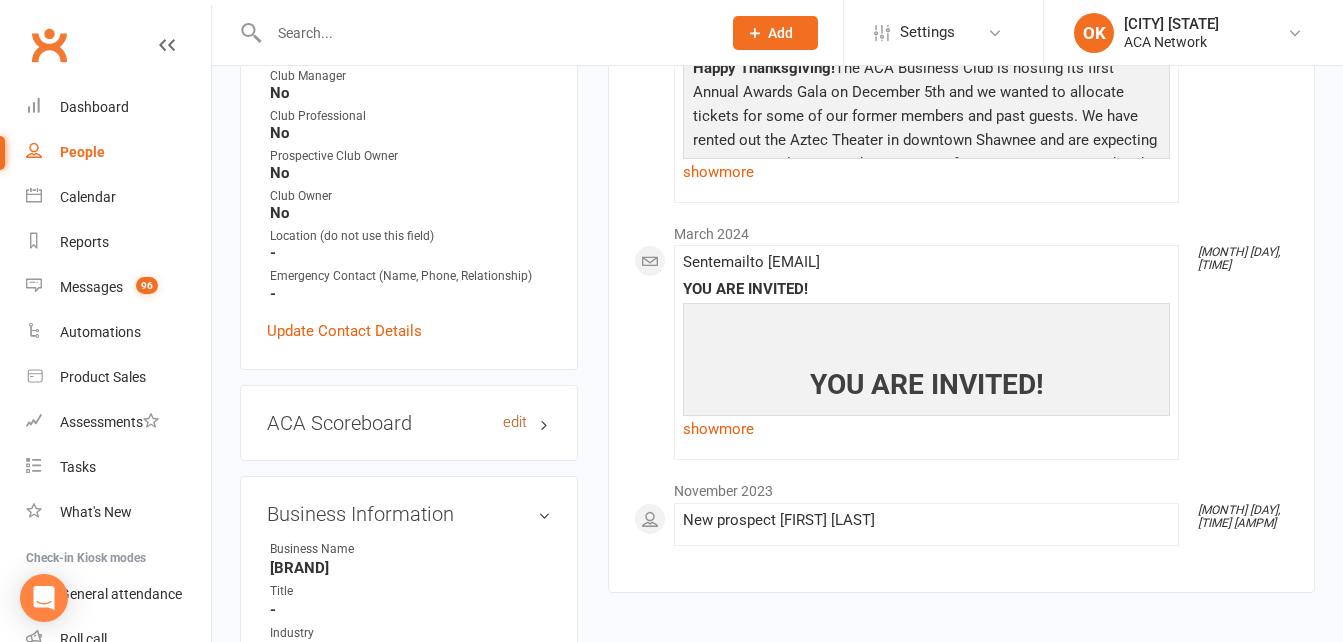 click on "edit" at bounding box center [515, 422] 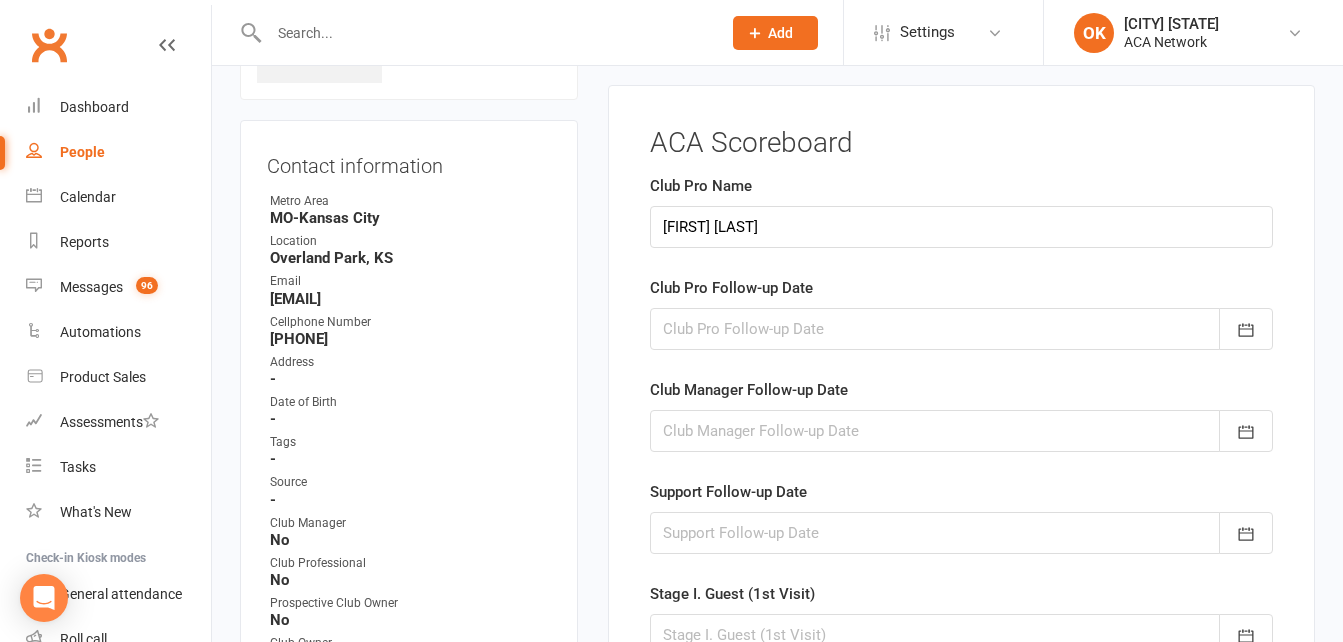 scroll, scrollTop: 0, scrollLeft: 0, axis: both 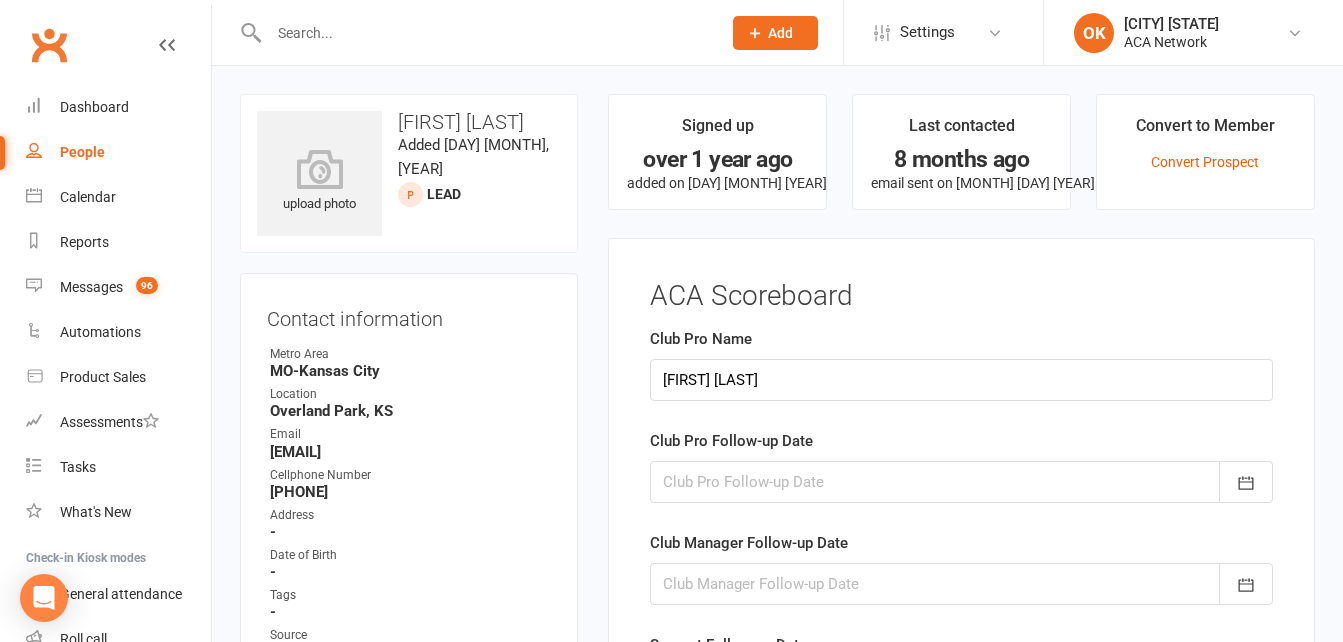 click at bounding box center (485, 33) 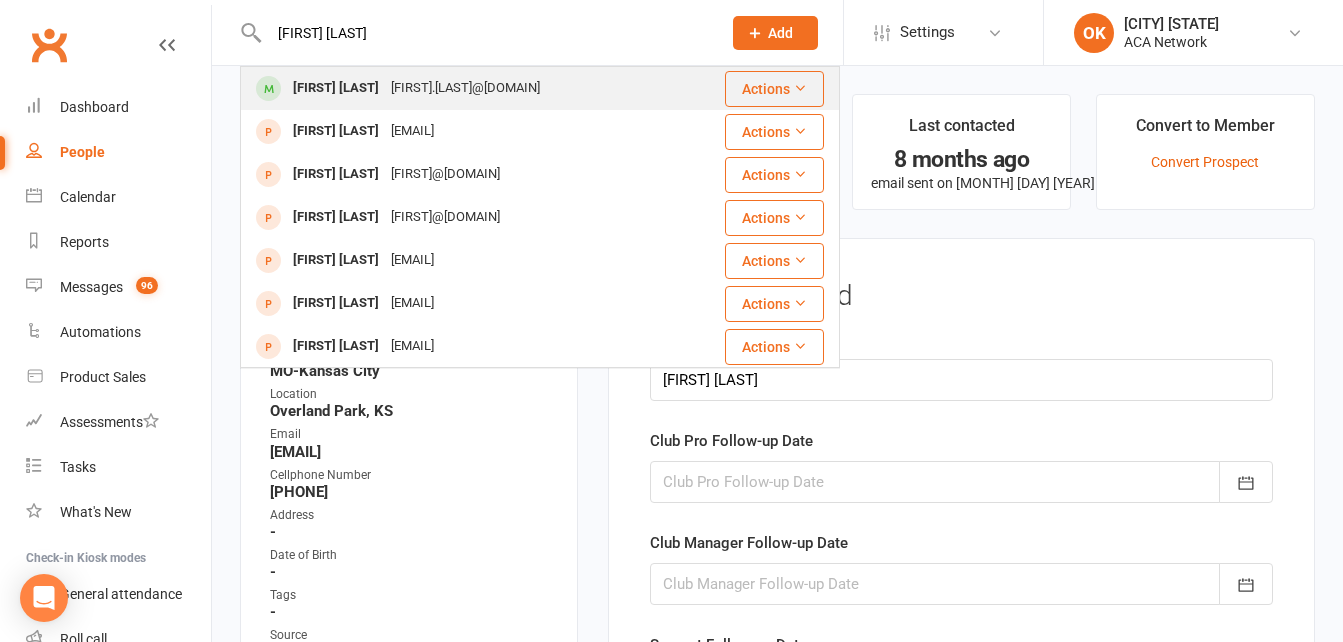 type on "[FIRST] [LAST]" 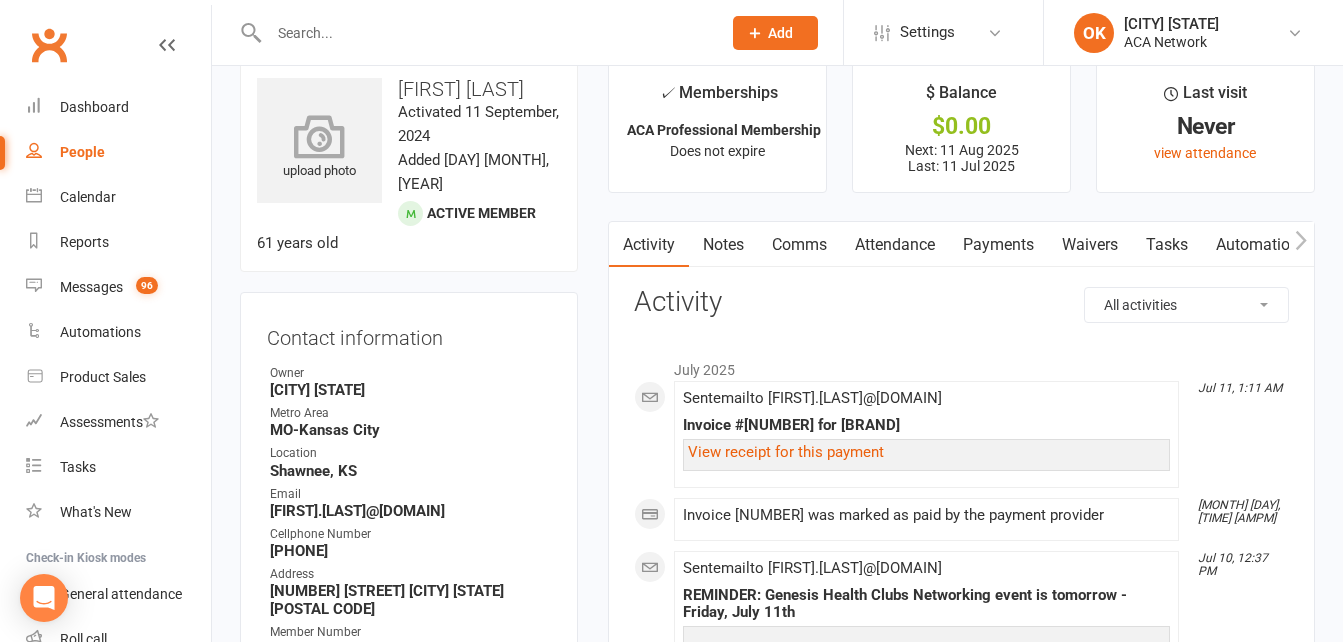 scroll, scrollTop: 0, scrollLeft: 0, axis: both 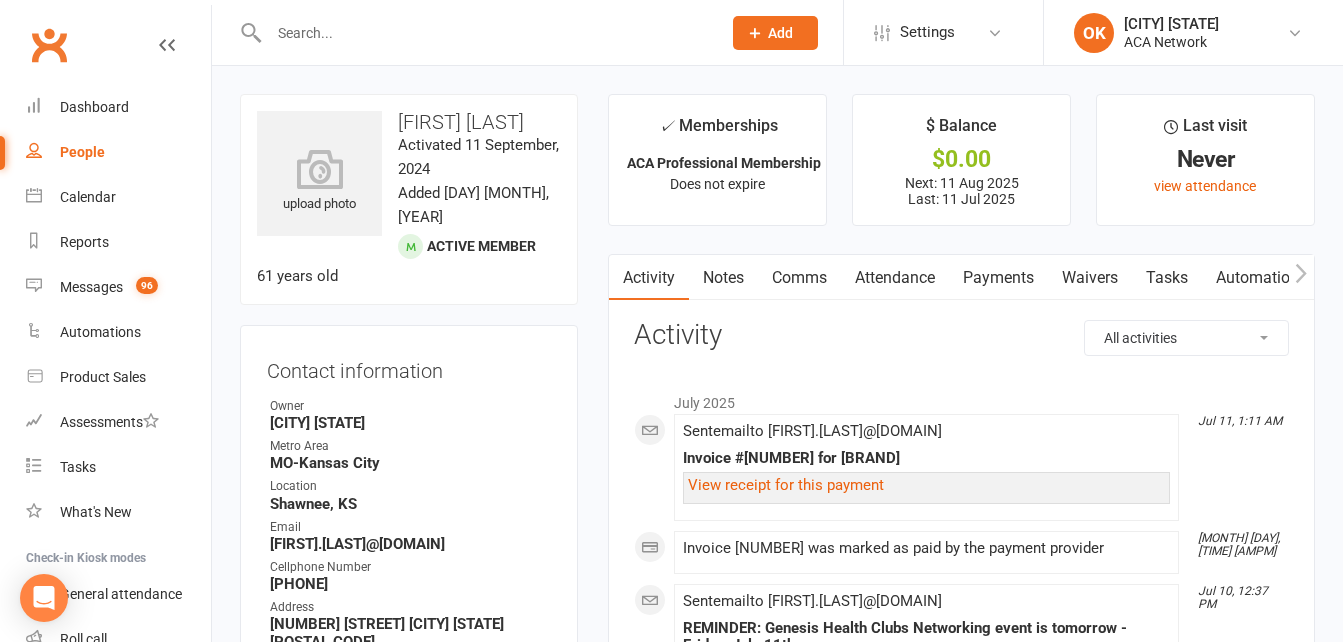 click at bounding box center [485, 33] 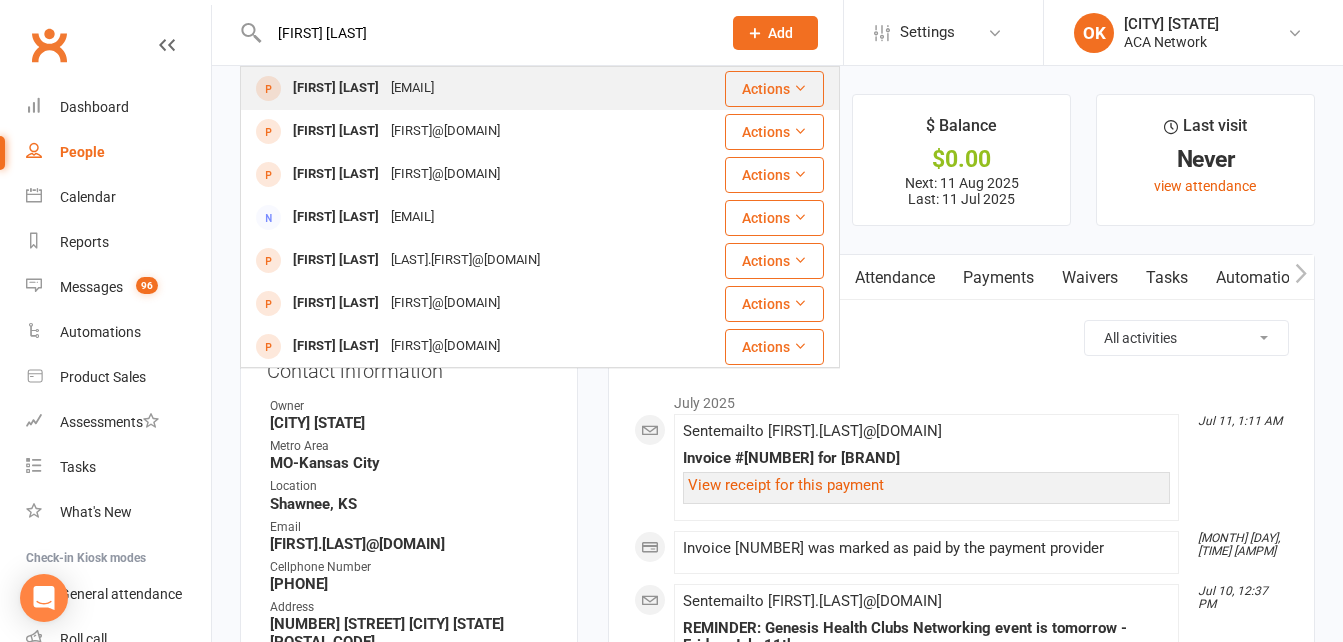 type on "[FIRST] [LAST]" 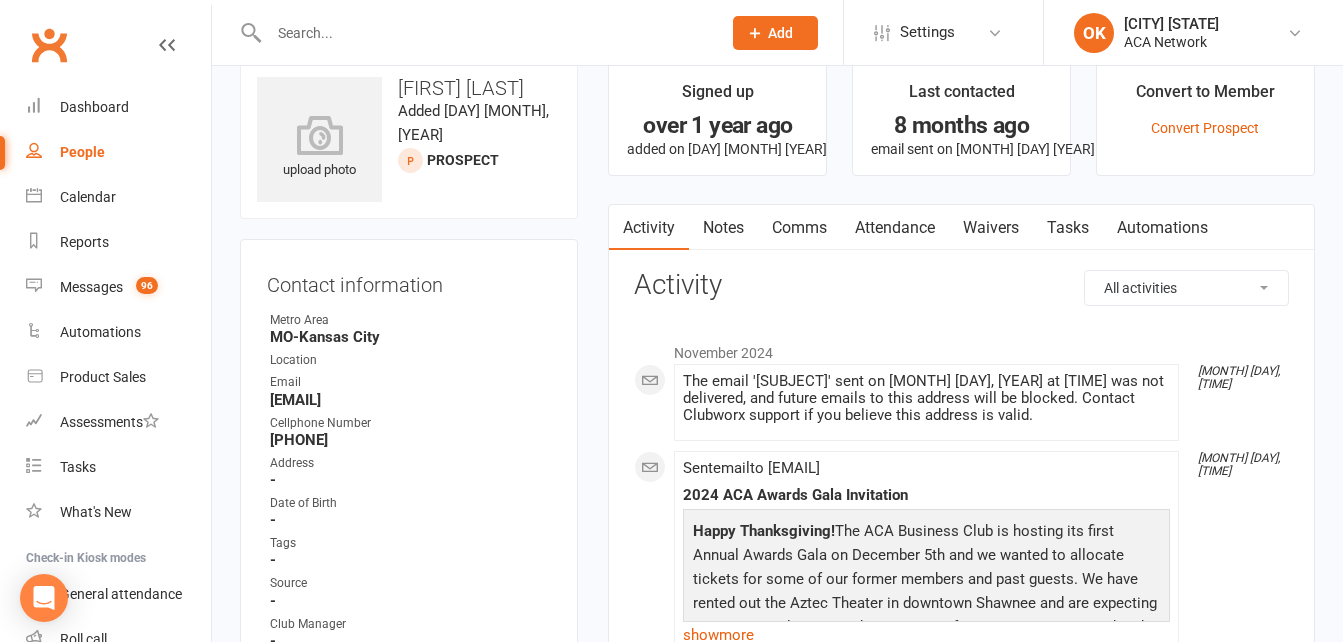 scroll, scrollTop: 0, scrollLeft: 0, axis: both 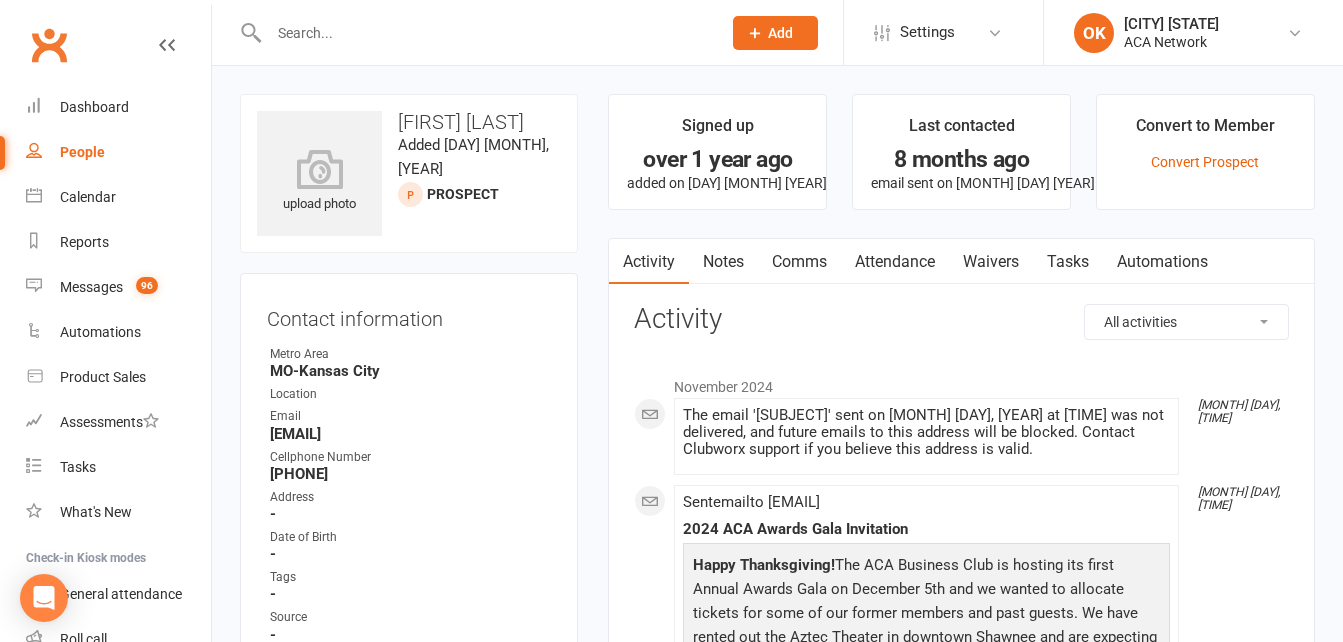 click at bounding box center [167, 45] 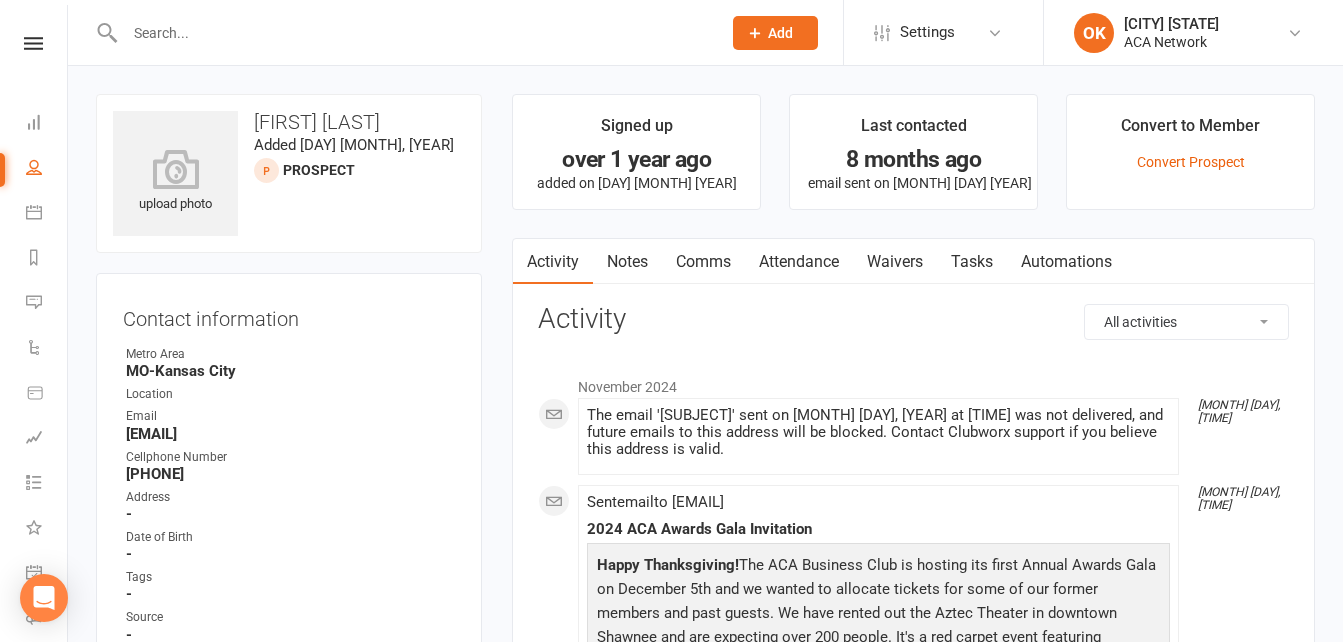 click at bounding box center [413, 33] 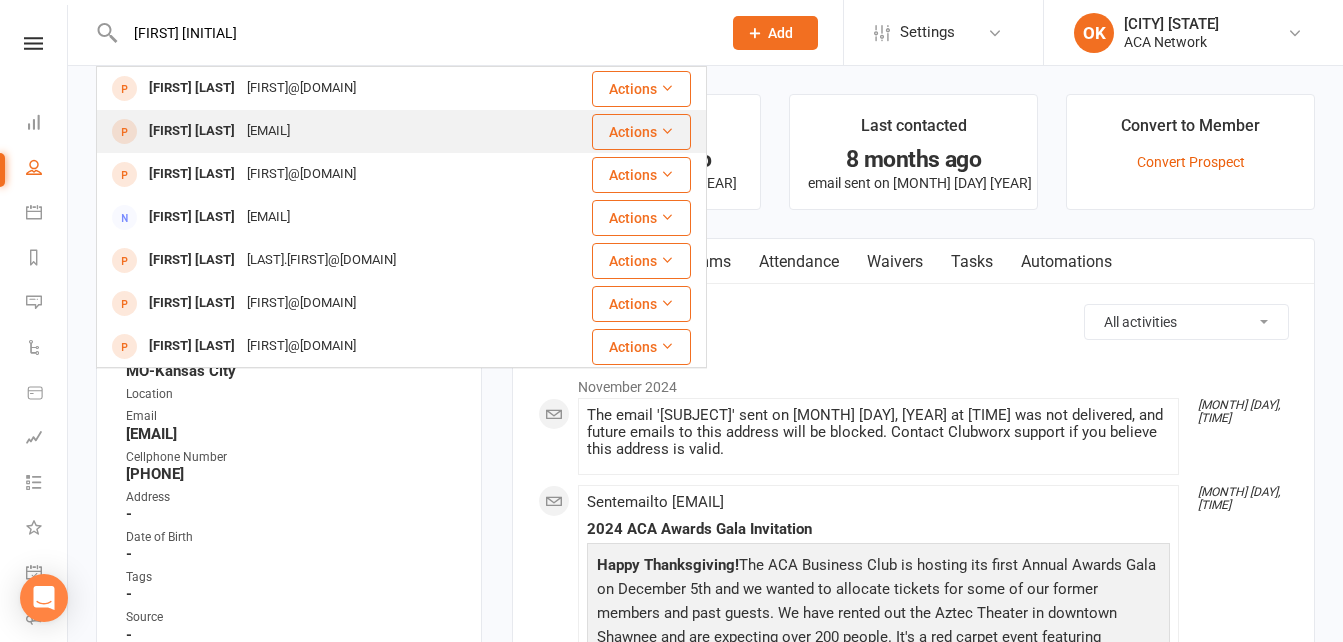 type on "[FIRST] [INITIAL]" 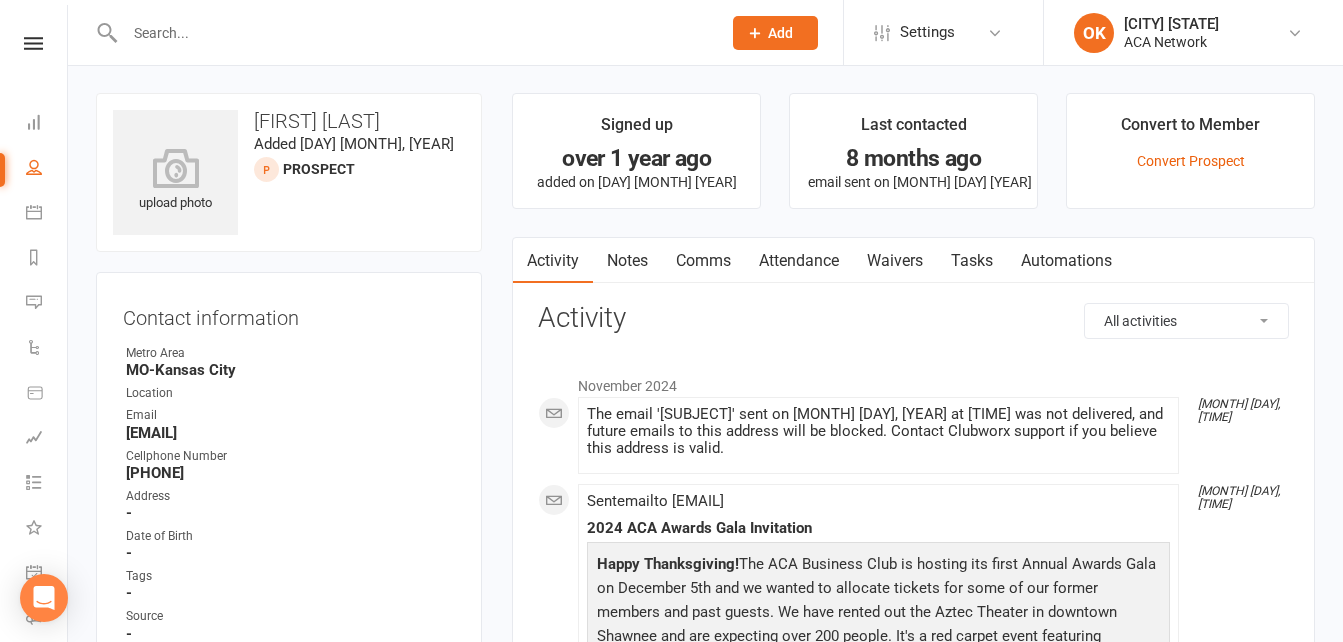 scroll, scrollTop: 0, scrollLeft: 0, axis: both 